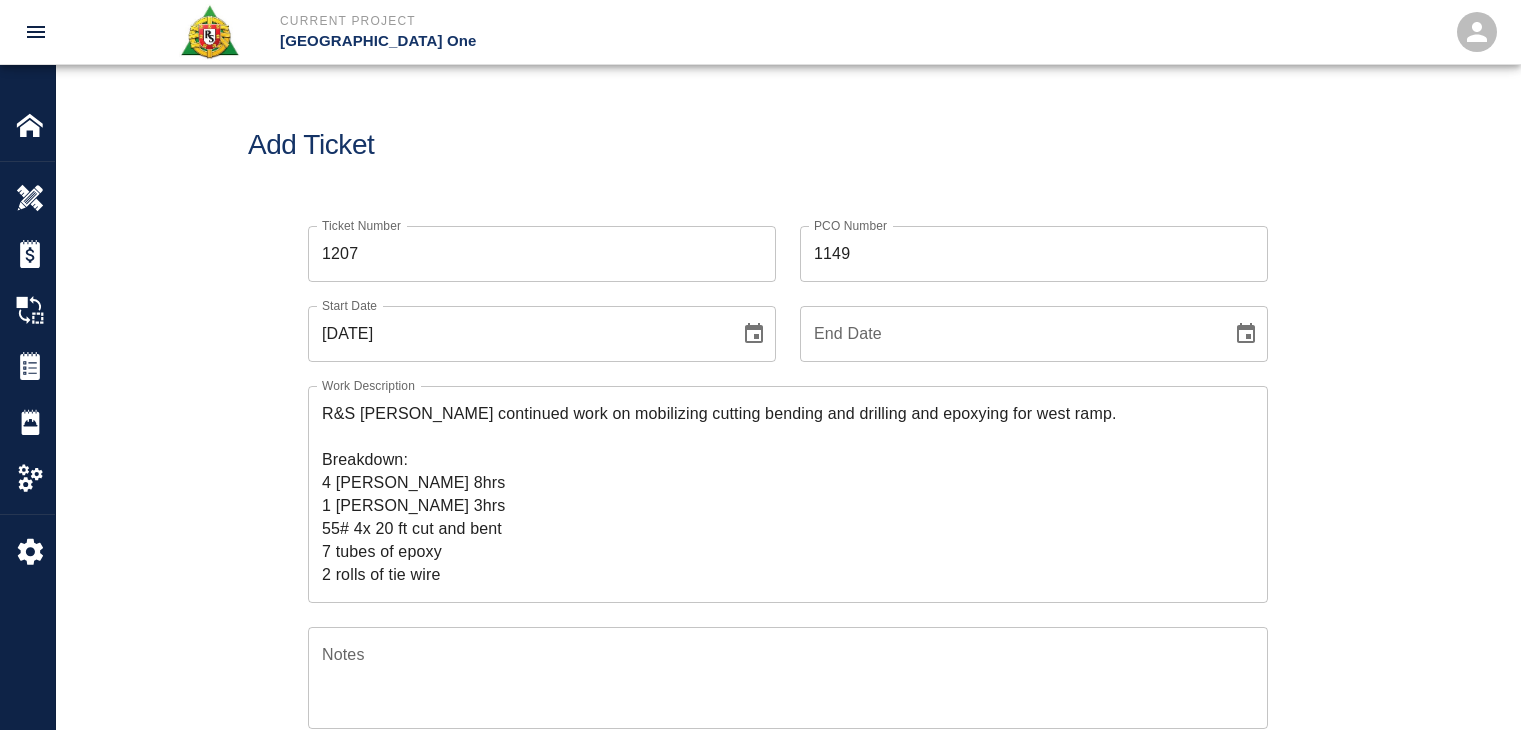 scroll, scrollTop: 2246, scrollLeft: 0, axis: vertical 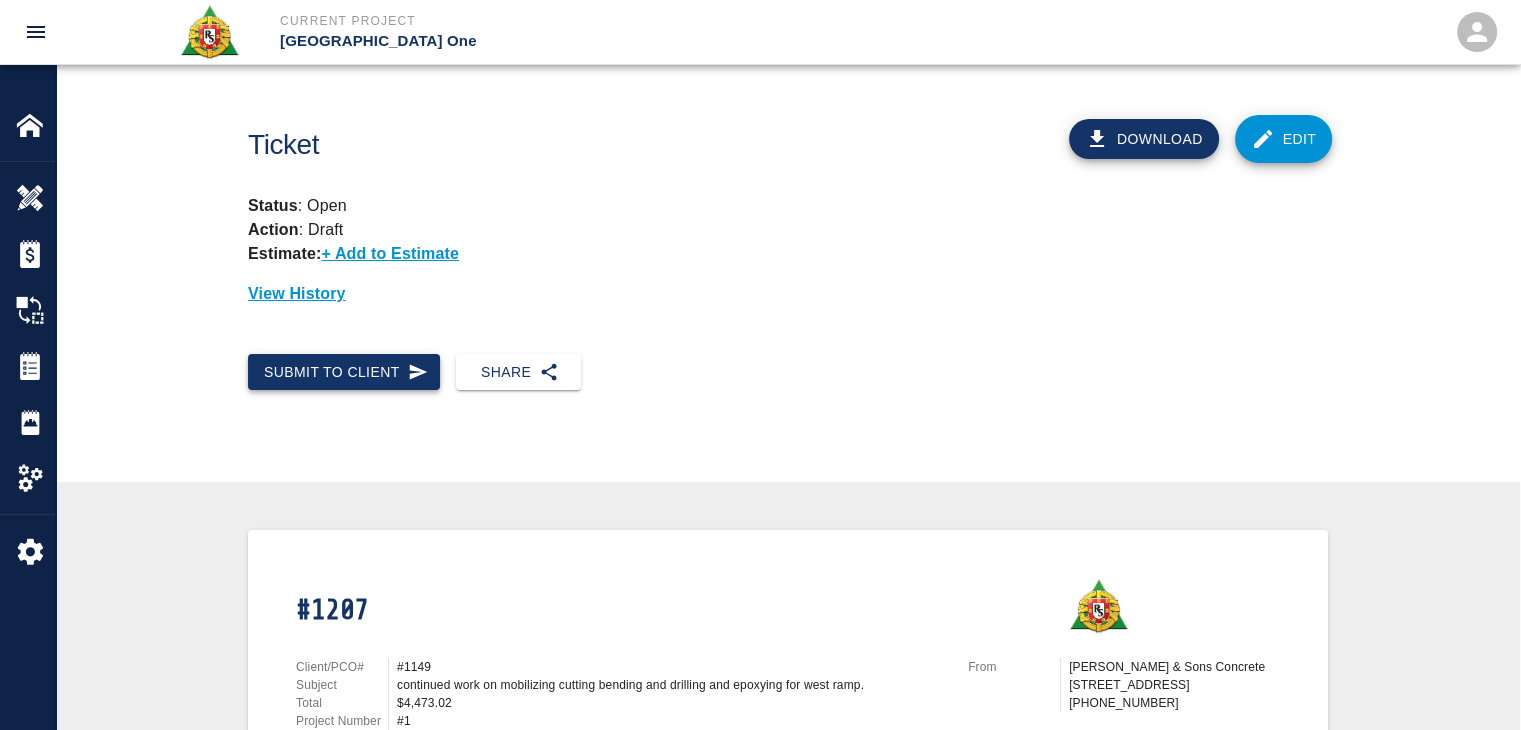 click on "Submit to Client" at bounding box center [344, 372] 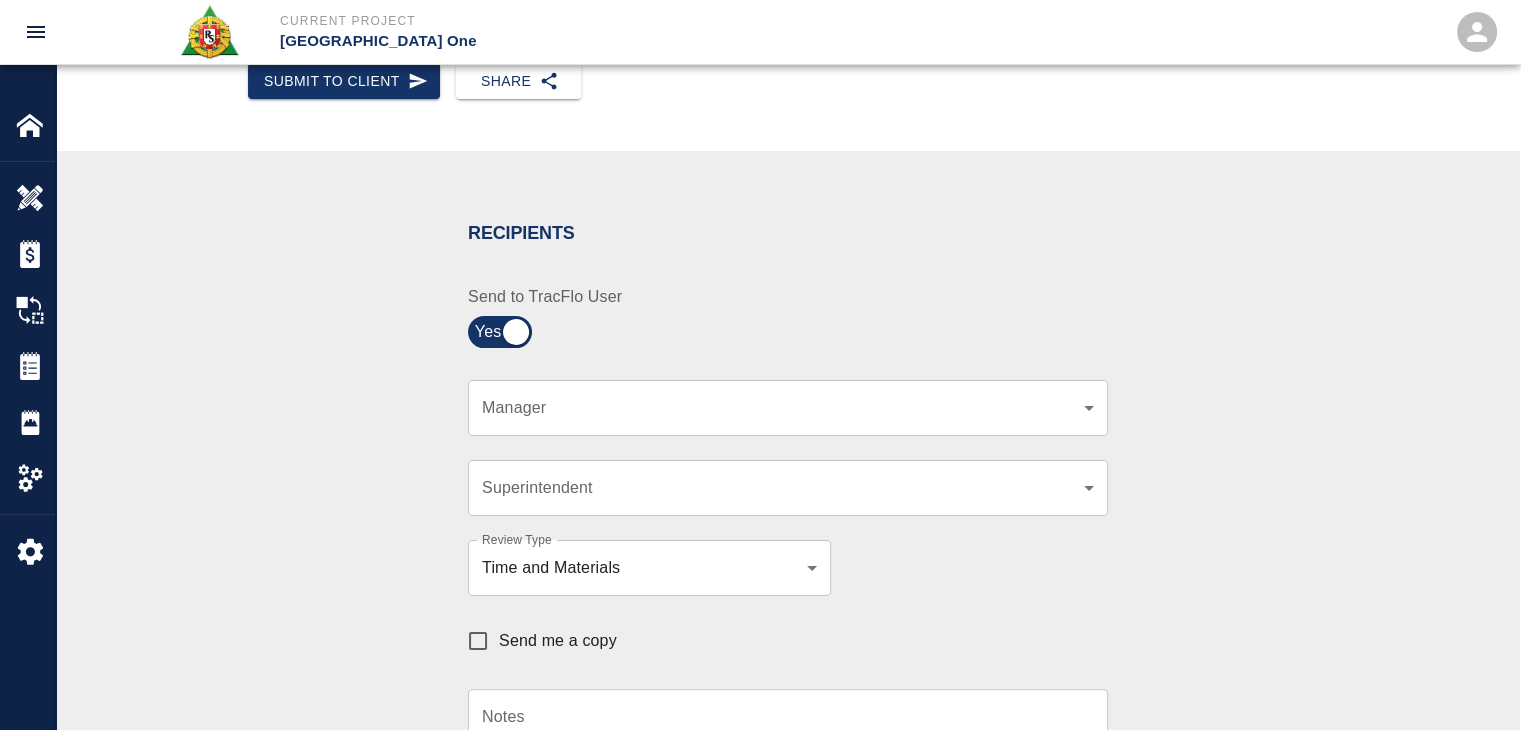 scroll, scrollTop: 292, scrollLeft: 0, axis: vertical 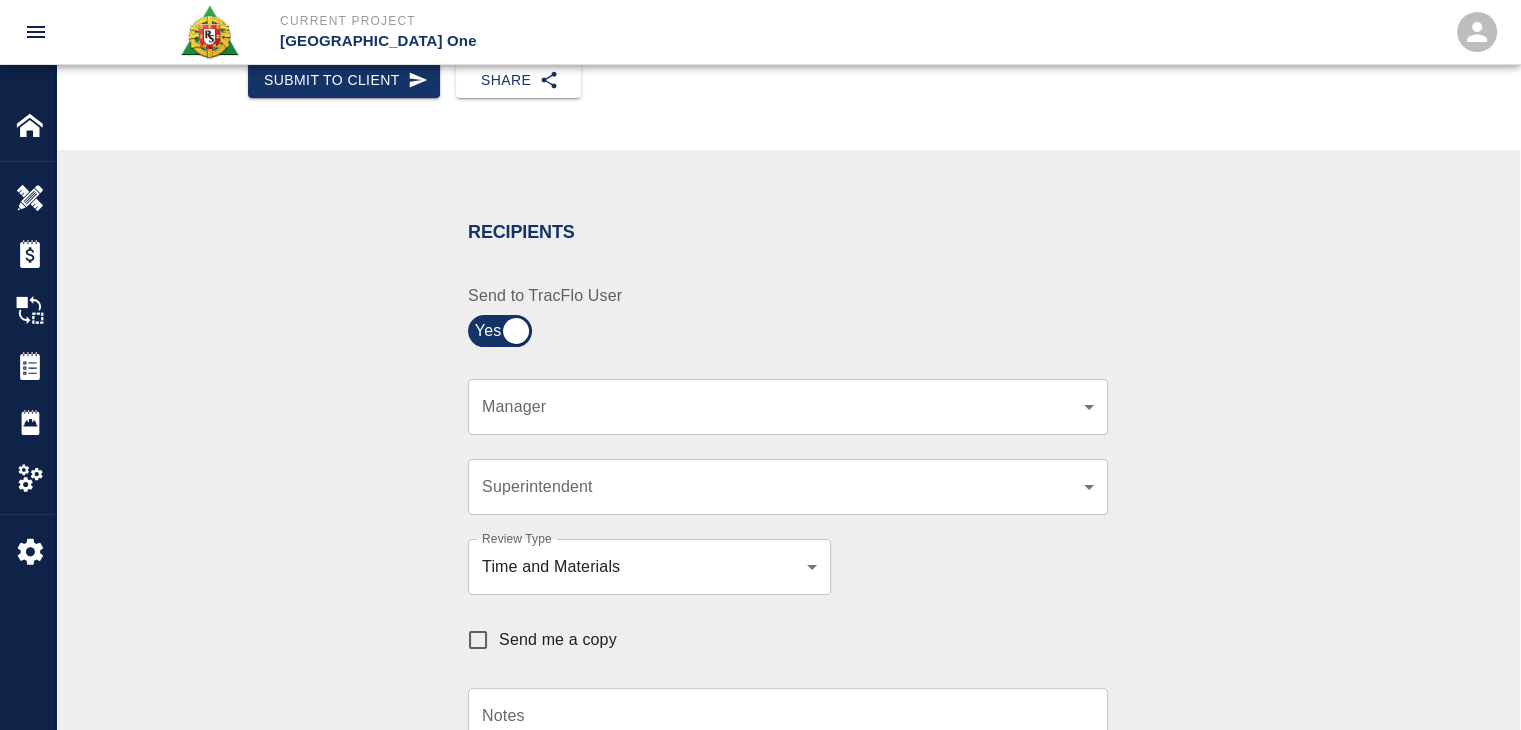 click on "Current Project JFK Terminal One Home JFK Terminal One Overview Estimates Change Orders Tickets Daily Reports Project Settings Settings Powered By Terms of Service  |  Privacy Policy Ticket Download Edit Status :   Open Action :   Draft Estimate:  + Add to Estimate View History Submit to Client Share Recipients Internal Team ​ Internal Team Notes x Notes Cancel Send Recipients Send to TracFlo User Manager ​ Manager Superintendent ​ Superintendent Review Type Time and Materials tm Review Type Send me a copy Notes x Notes Upload Attachments (10MB limit) Choose file No file chosen Upload Another File Cancel Send Request Time and Material Revision Notes   * x Notes   * Upload Attachments (10MB limit) Choose file No file chosen Upload Another File Cancel Send Time and Materials Reject Notes   * x Notes   * Upload Attachments (10MB limit) Choose file No file chosen Upload Another File Cancel Send Signature acknowledges time and material used, but does not change contractual obligations of either party x" at bounding box center (760, 73) 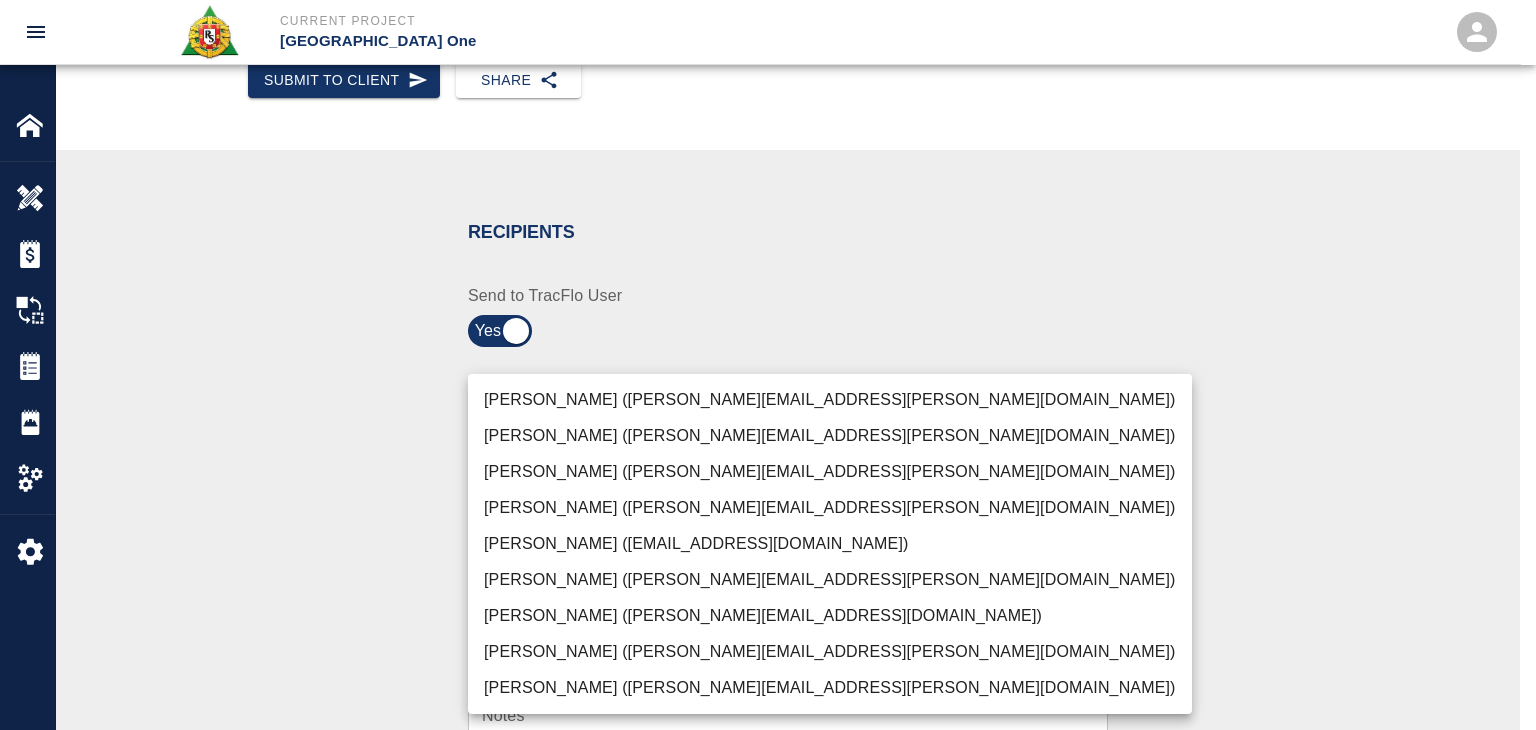 click on "Peter Hardecker (peter.hardecker@aecom.com)" at bounding box center (830, 400) 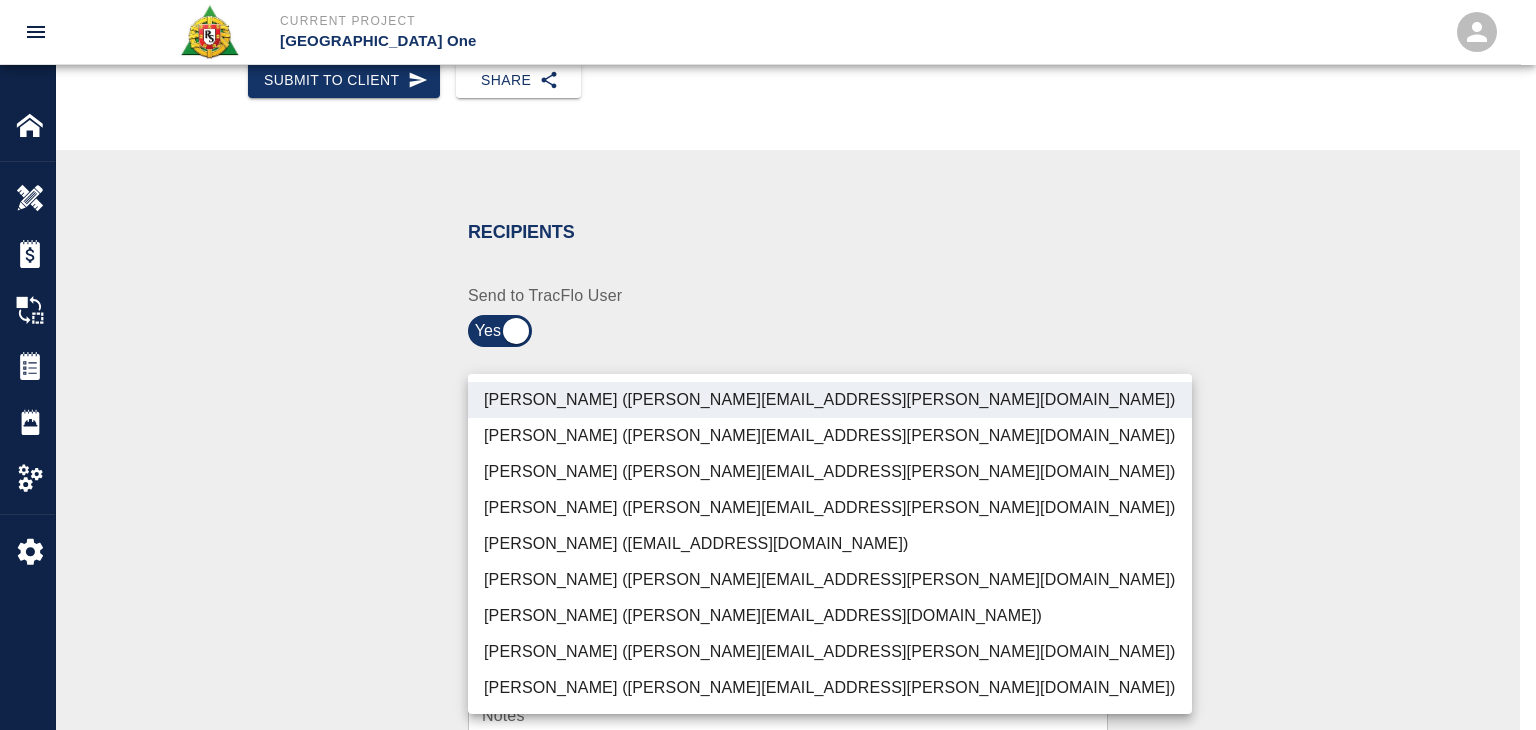 click on "Parin Kanani (parin.kanani@aecom.com)" at bounding box center (830, 472) 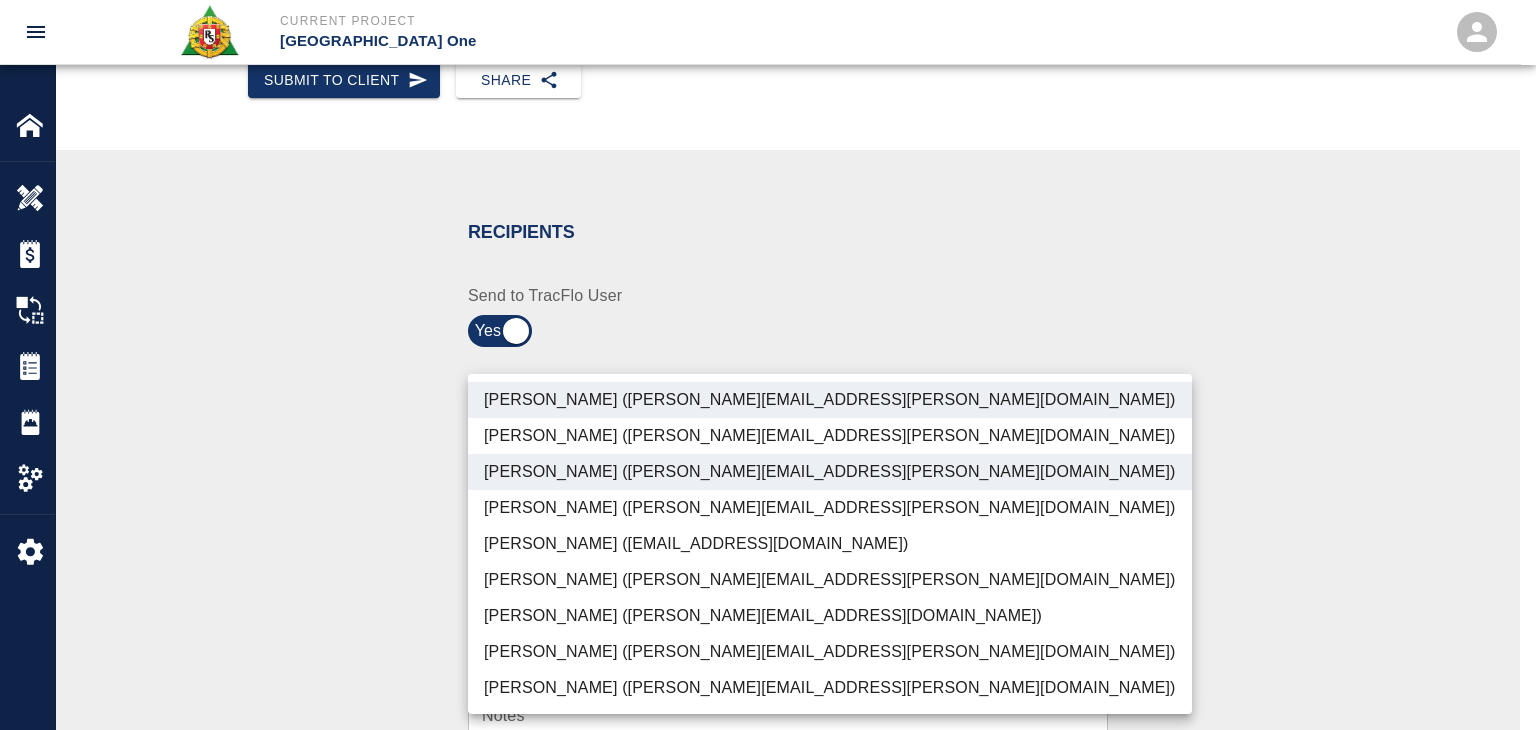 click on "Dylan  Sims (dylan.sims@aecom.com)" at bounding box center (830, 652) 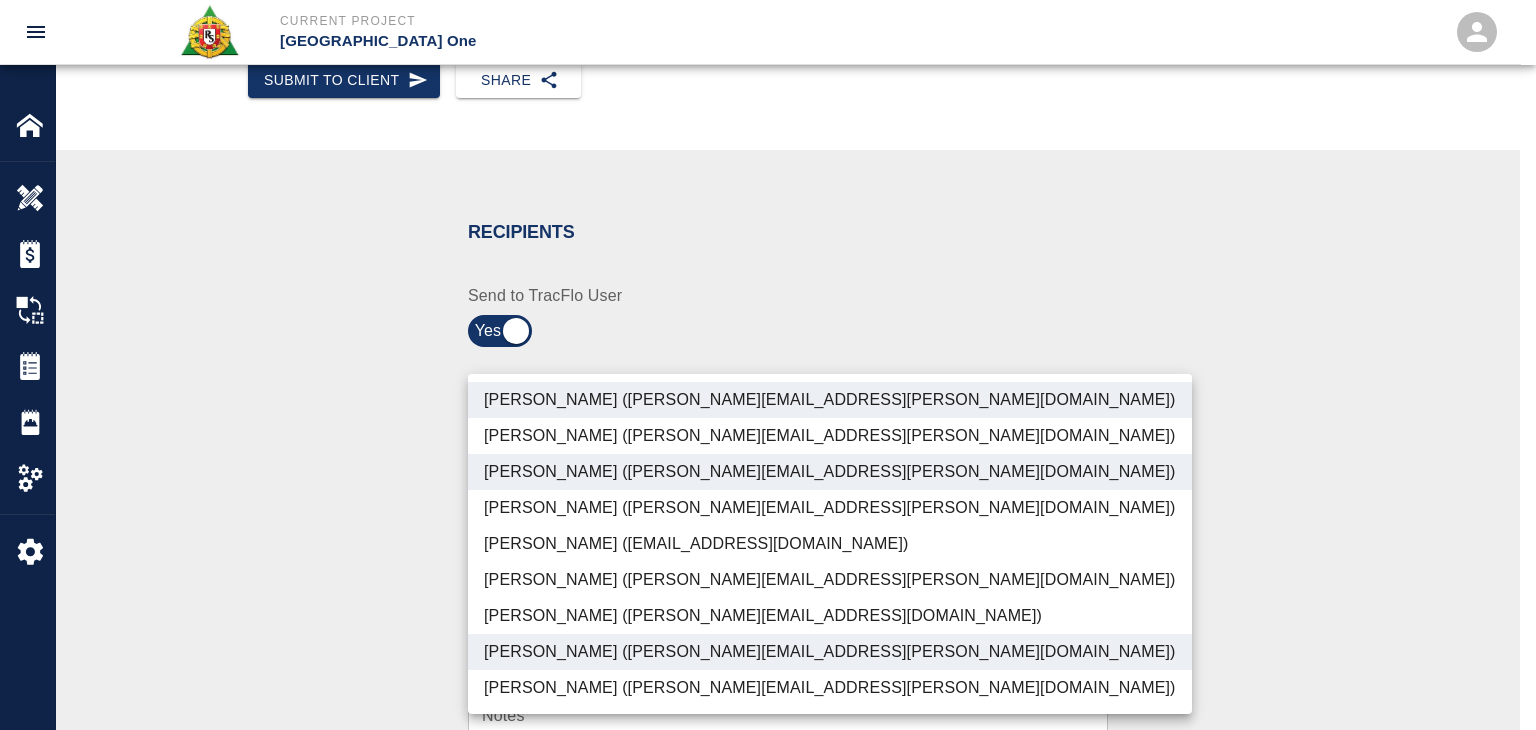 click on "Patrick Testino (patrick.testino@aecom.com)" at bounding box center [830, 616] 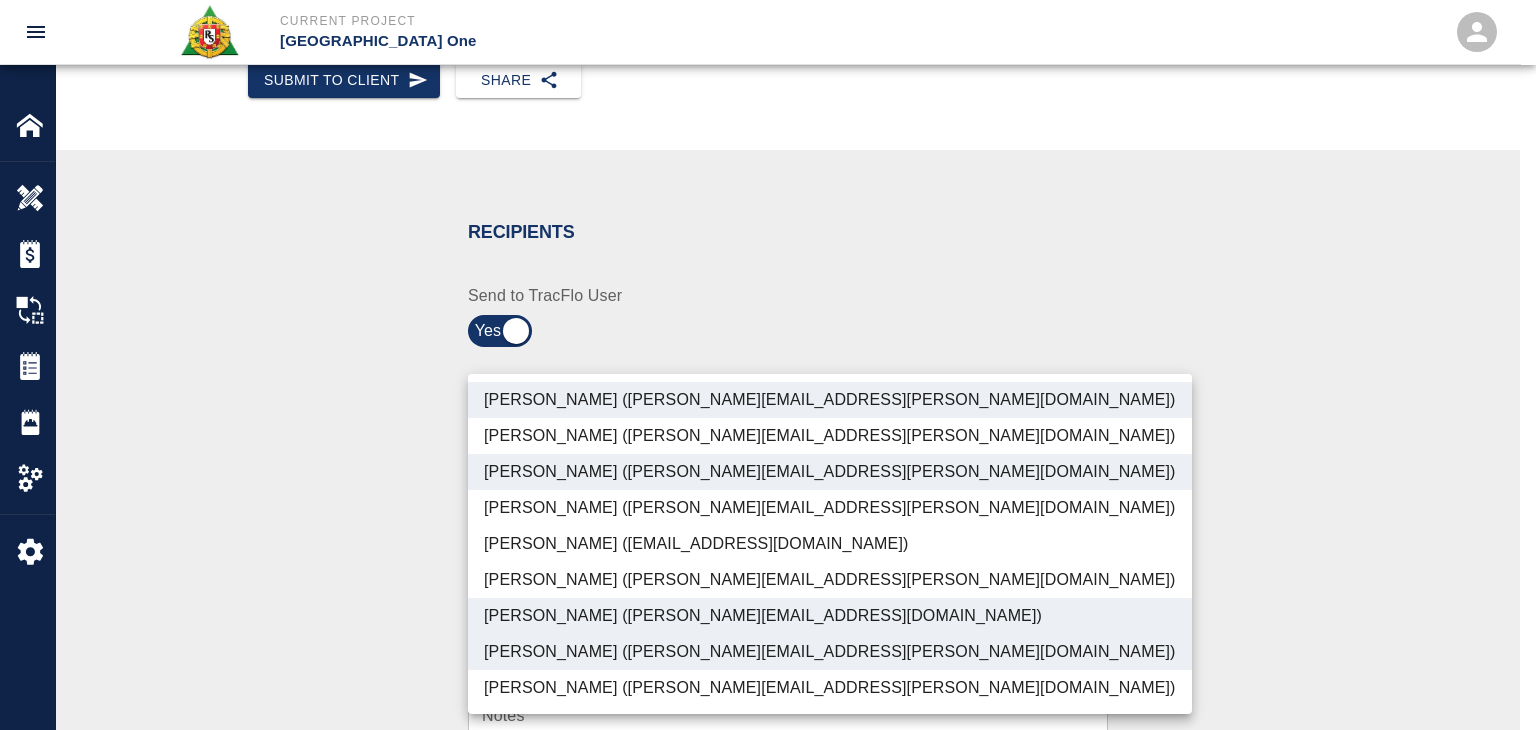 click on "Shane  Lamay (shane.lamay@aecom.com)" at bounding box center [830, 688] 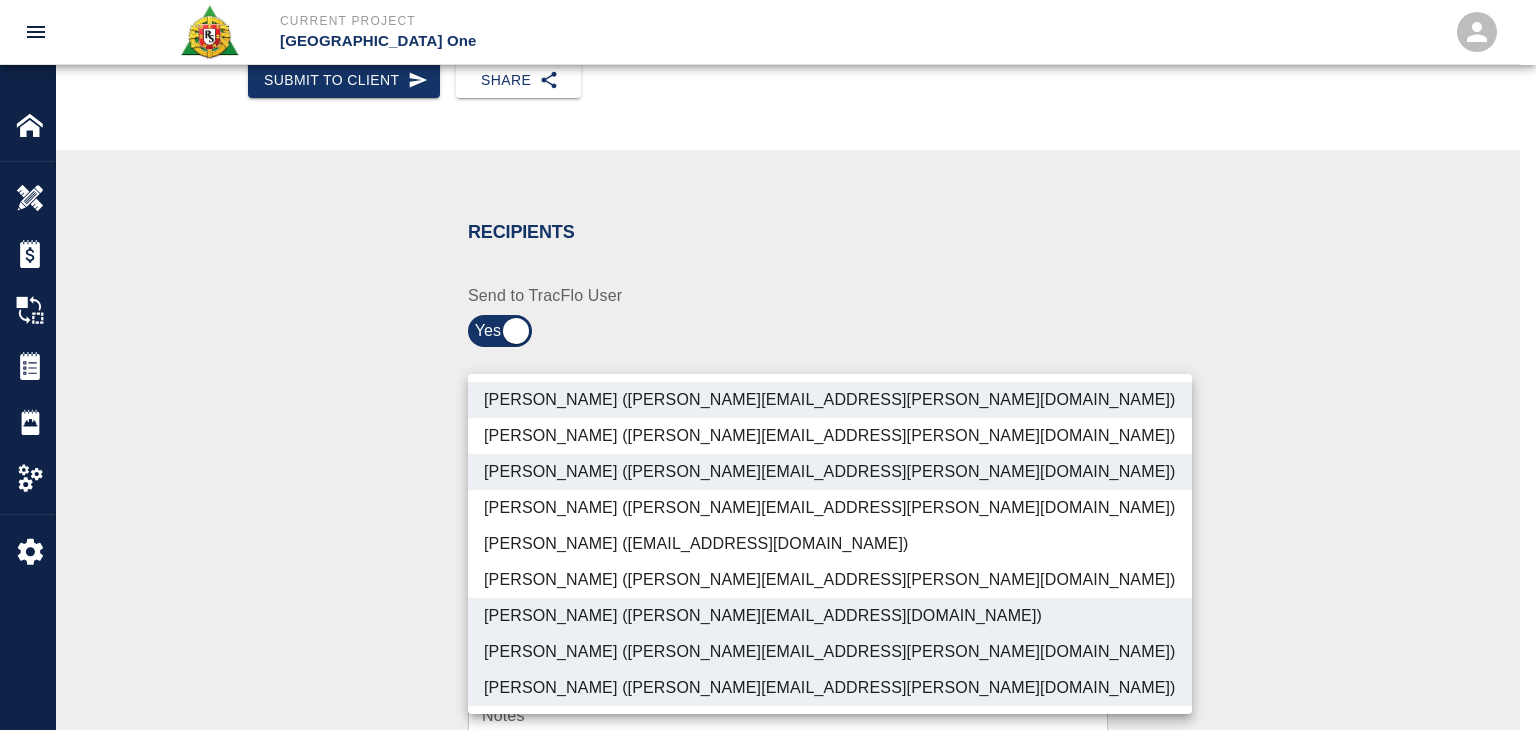 click at bounding box center [768, 365] 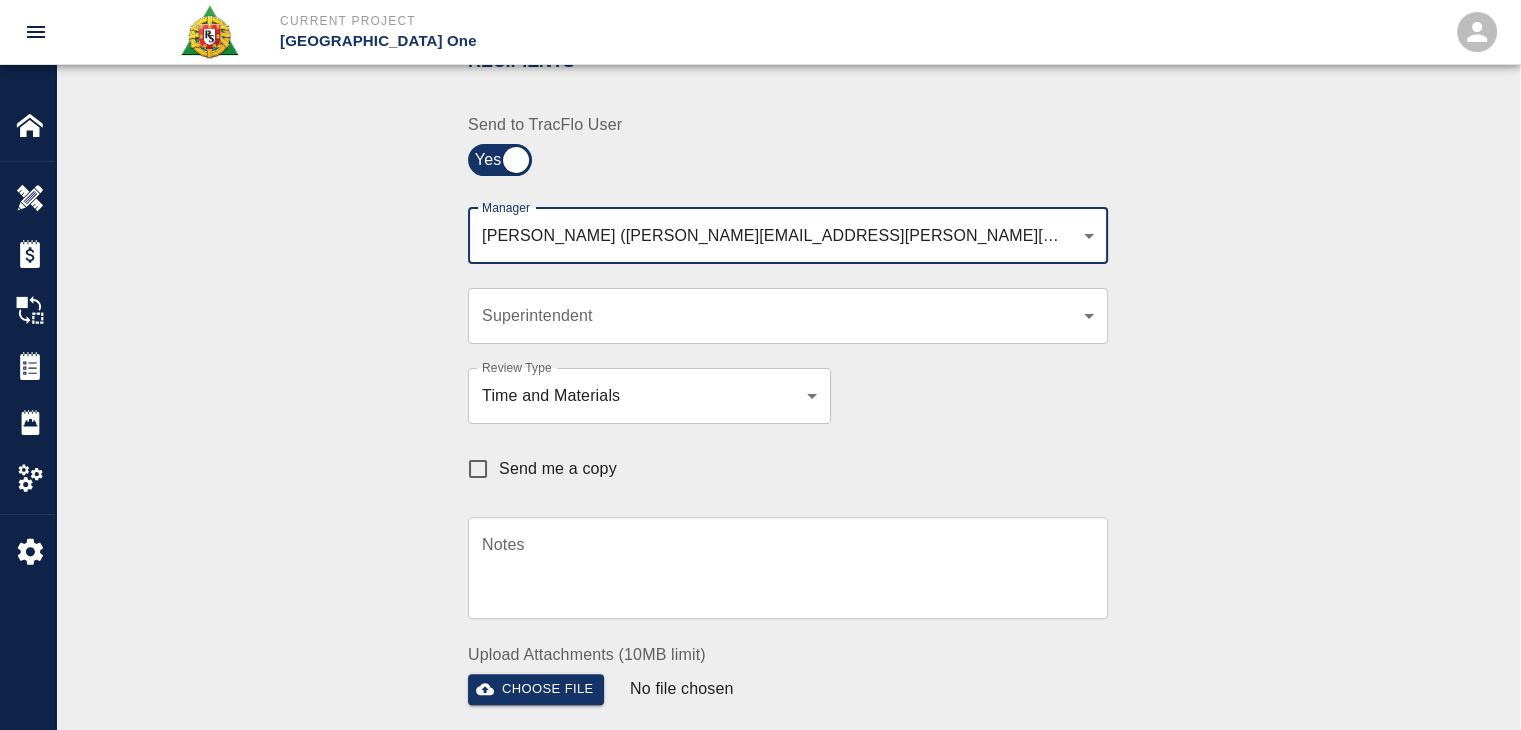 click on "Send me a copy" at bounding box center [558, 469] 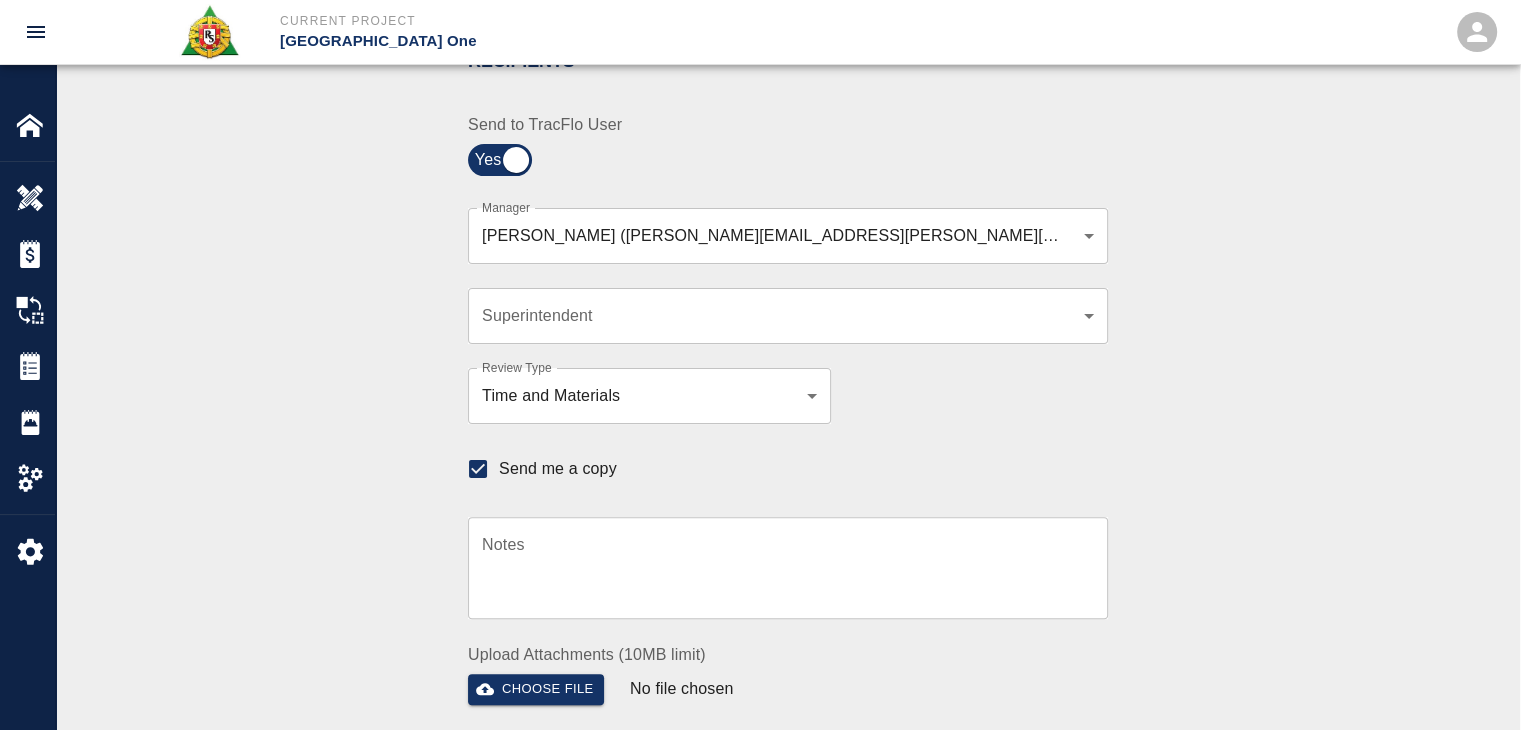 scroll, scrollTop: 727, scrollLeft: 0, axis: vertical 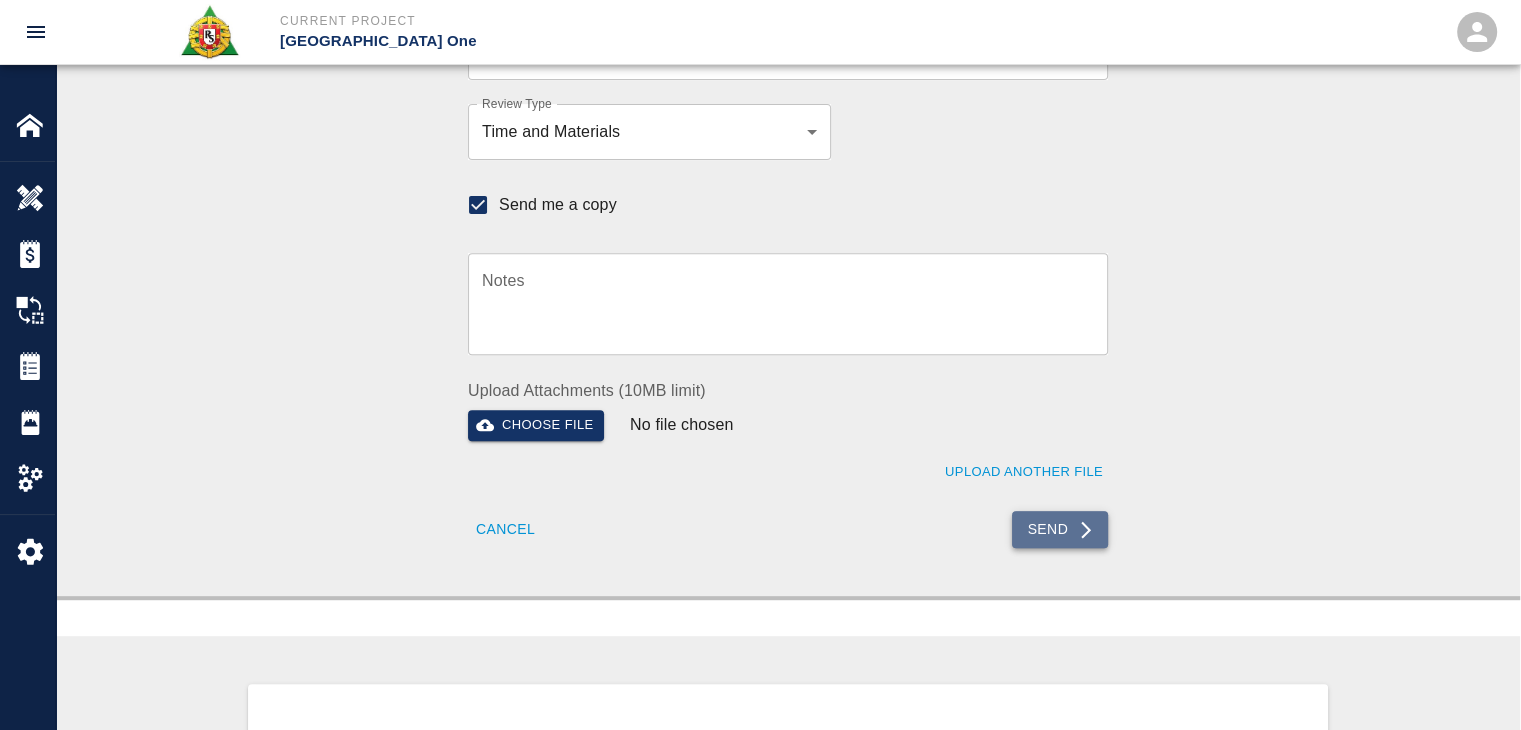 click on "Send" at bounding box center [1060, 529] 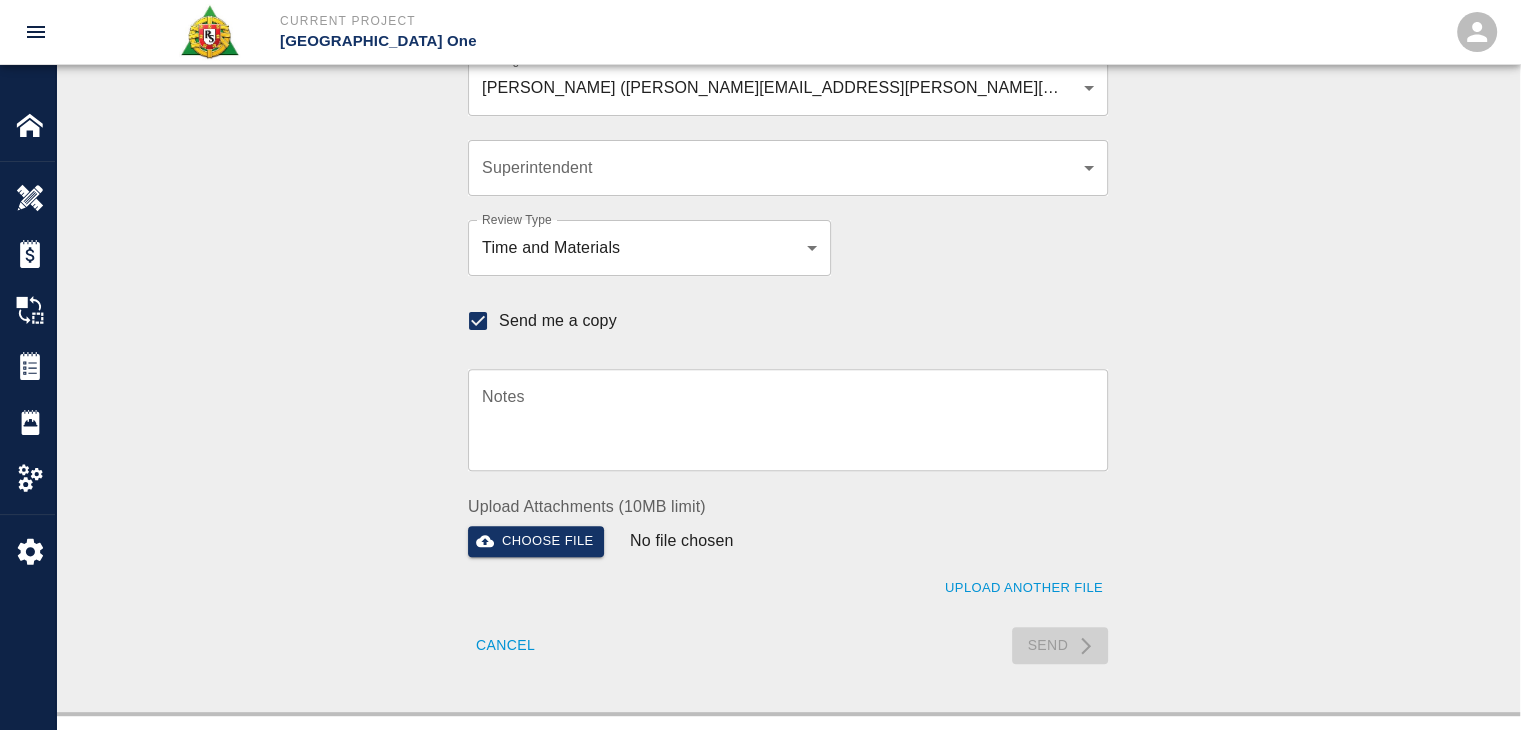 scroll, scrollTop: 612, scrollLeft: 0, axis: vertical 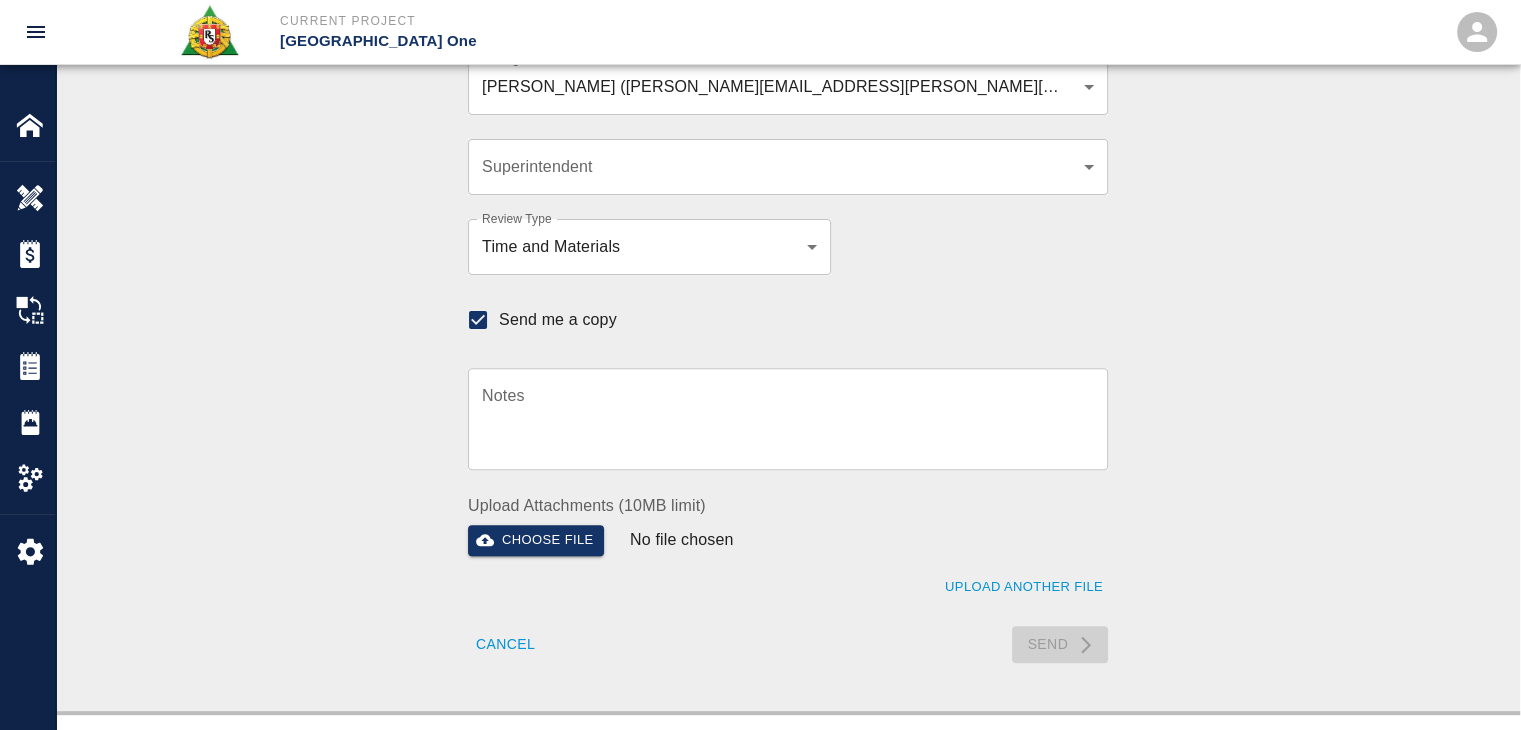 type 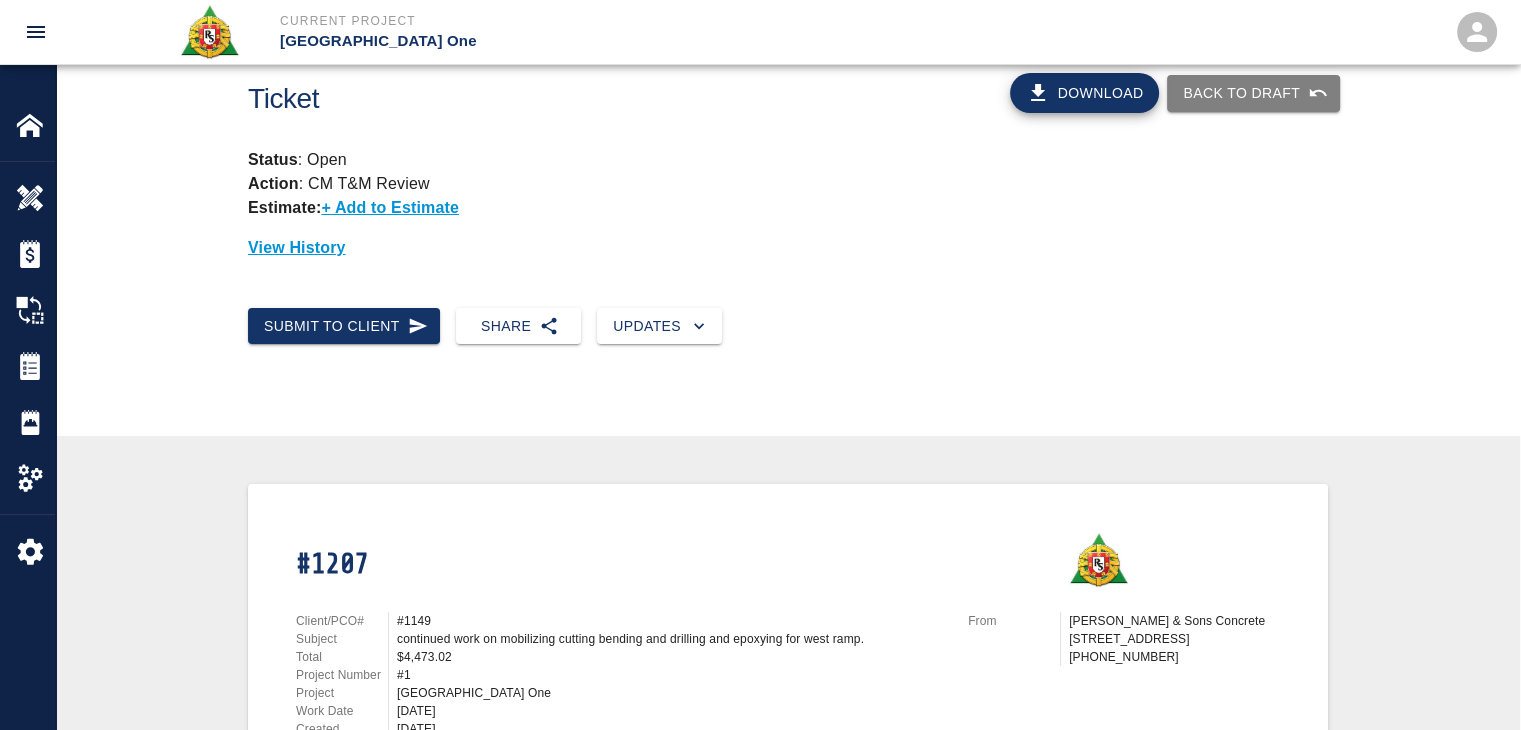 scroll, scrollTop: 0, scrollLeft: 0, axis: both 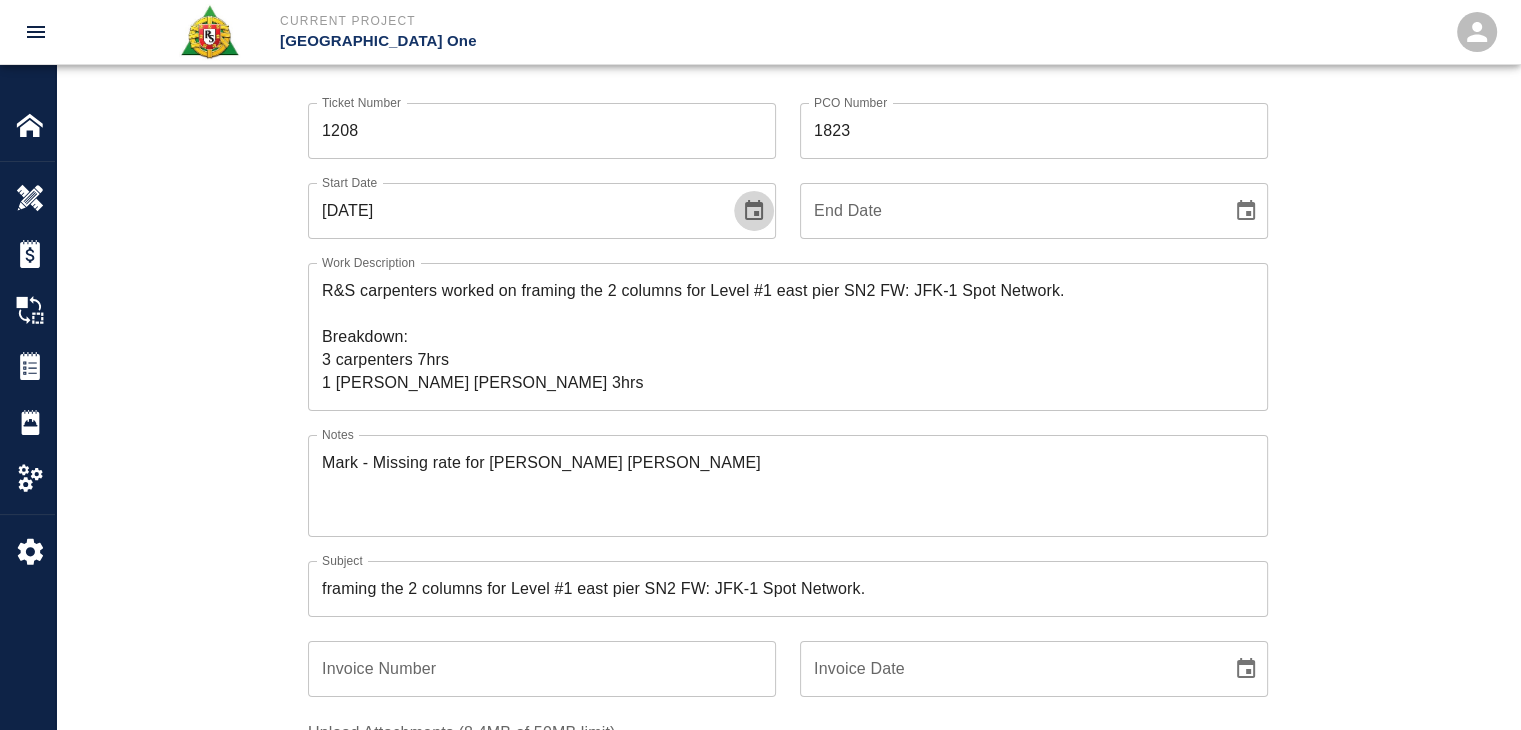 click 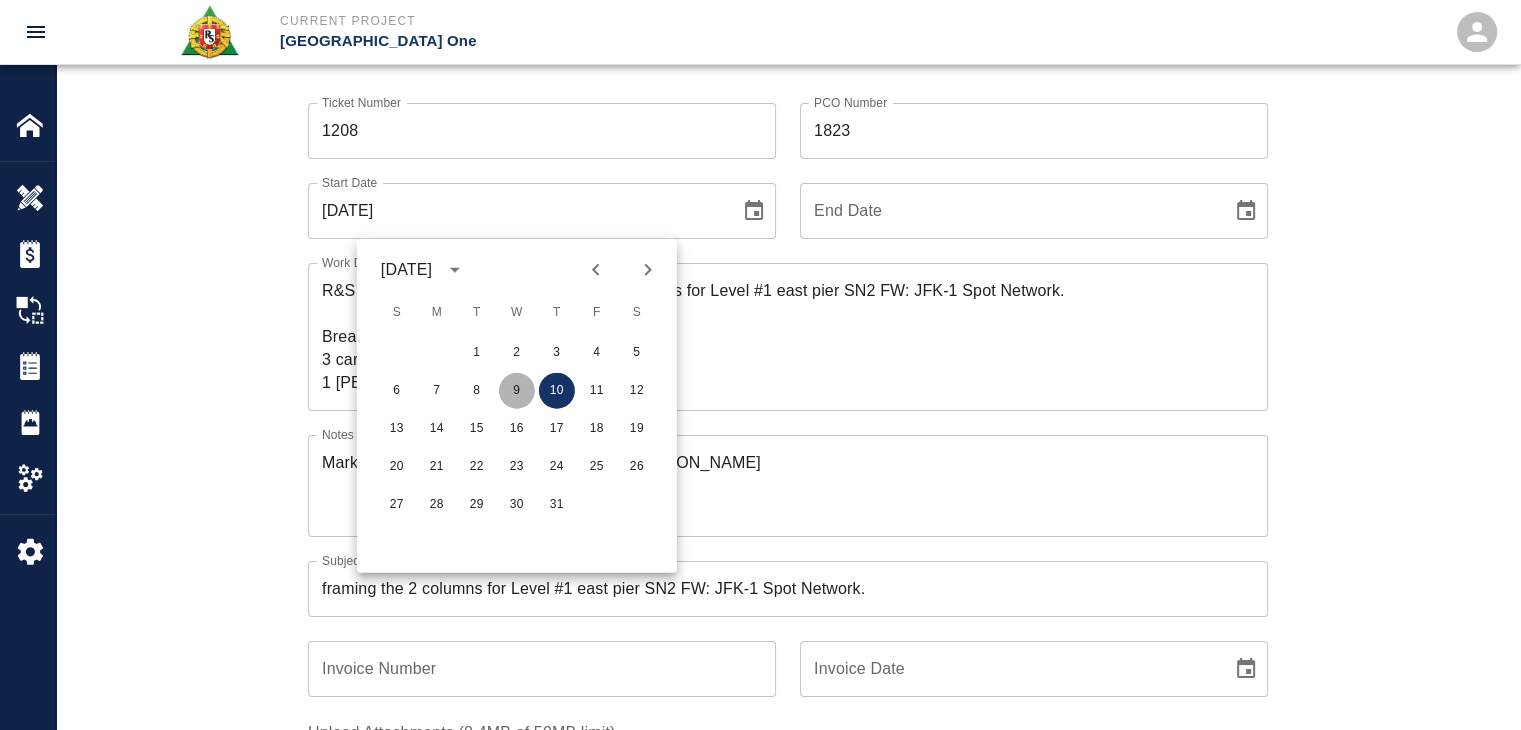 click on "9" at bounding box center (517, 391) 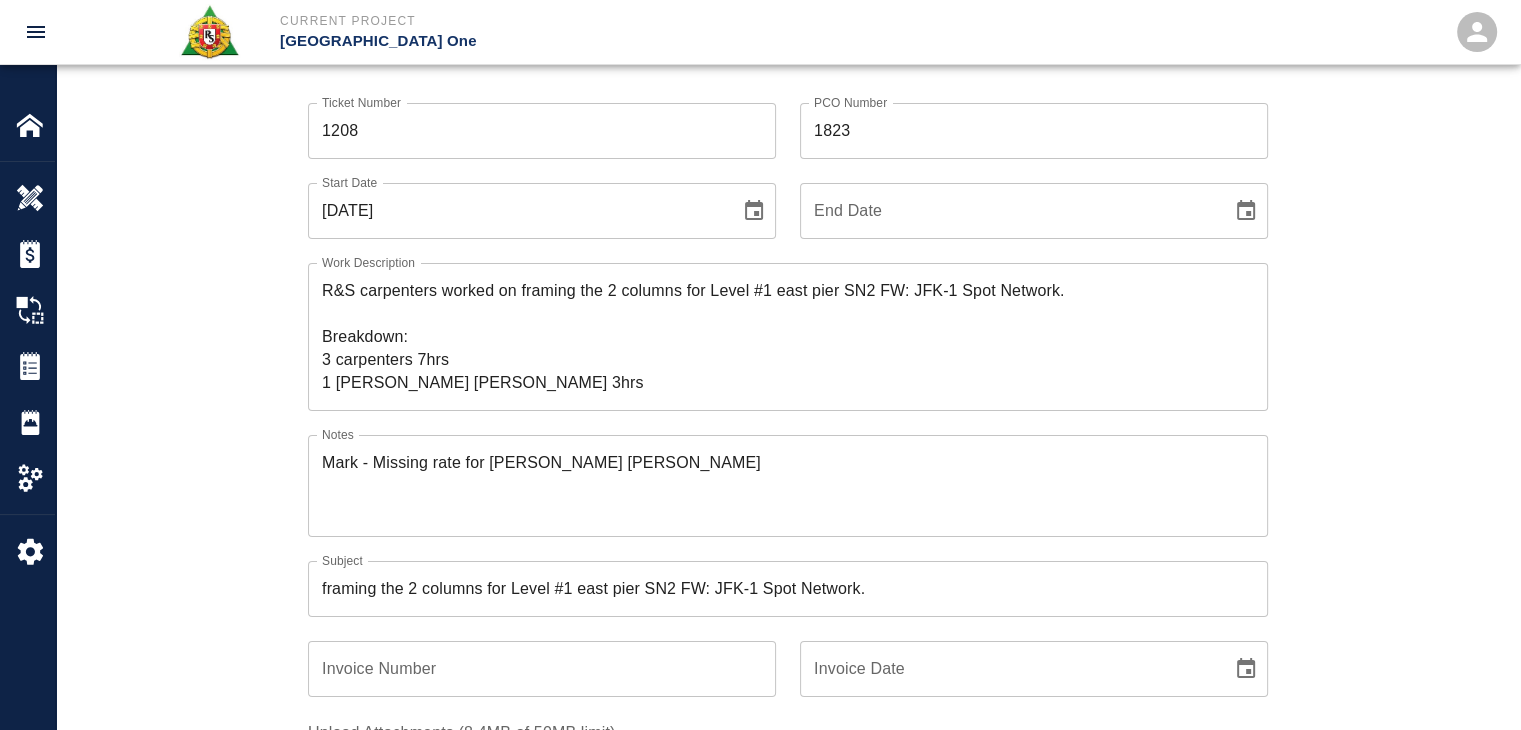 click on "Ticket Number 1208 Ticket Number PCO Number 1823 PCO Number Start Date  07/09/2025 Start Date  End Date End Date Work Description R&S carpenters worked on framing the 2 columns for Level #1 east pier SN2 FW: JFK-1 Spot Network.
Breakdown:
3 carpenters 7hrs
1 Carpenter Foreman 3hrs x Work Description Notes Mark - Missing rate for Carpenter Foreman  x Notes Subject framing the 2 columns for Level #1 east pier SN2 FW: JFK-1 Spot Network. Subject Invoice Number Invoice Number Invoice Date Invoice Date Upload Attachments (8.4MB of 50MB limit) Choose file 07-09-25 TB.1.jpg Choose file 07-09-25 TB.2.jpg Choose file 07-09-25 TB.3.jpg Choose file 07-09-25 TB.4.jpg Choose file 07-09-25 TB.5.jpg Upload Another File Add Costs Switch to Lump Sum" at bounding box center [788, 598] 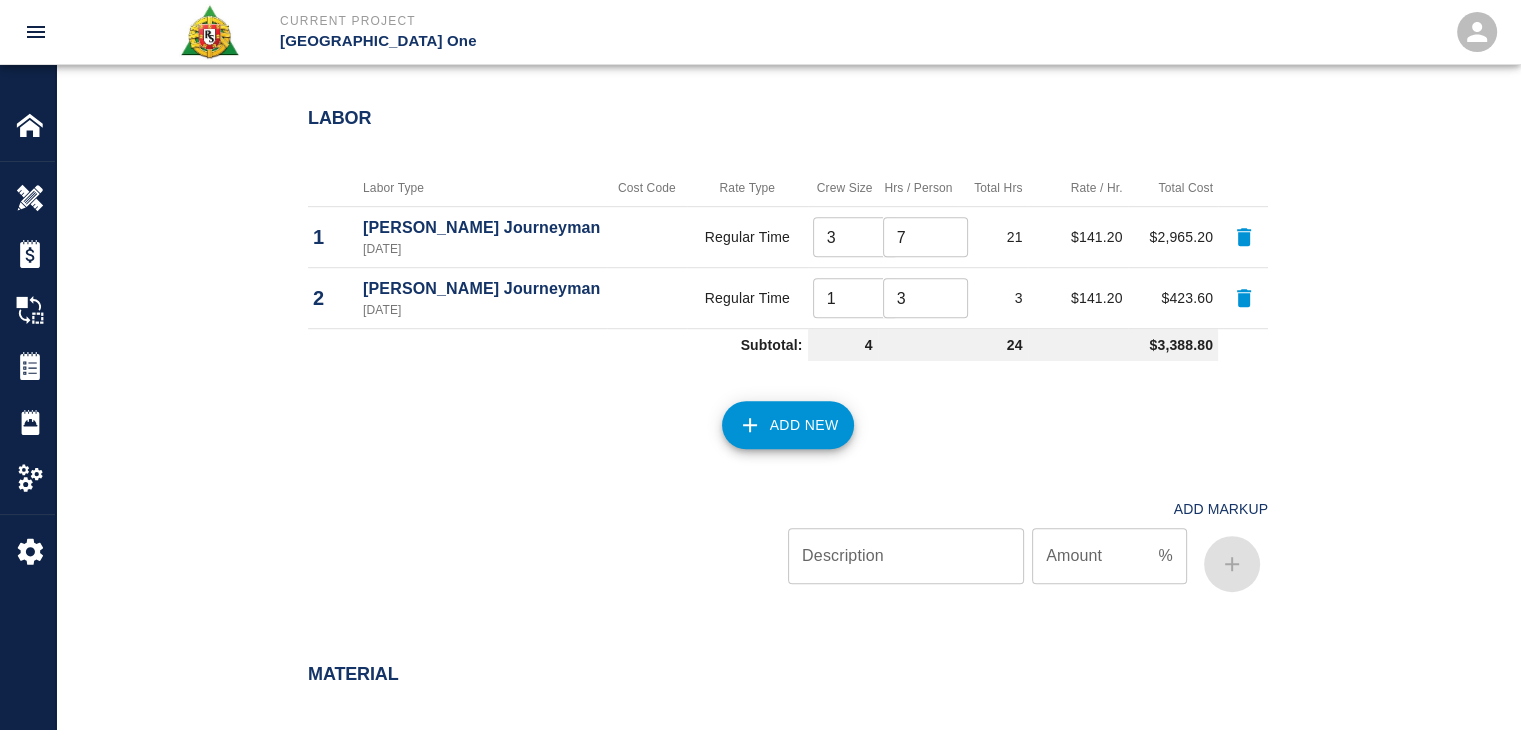 scroll, scrollTop: 1196, scrollLeft: 0, axis: vertical 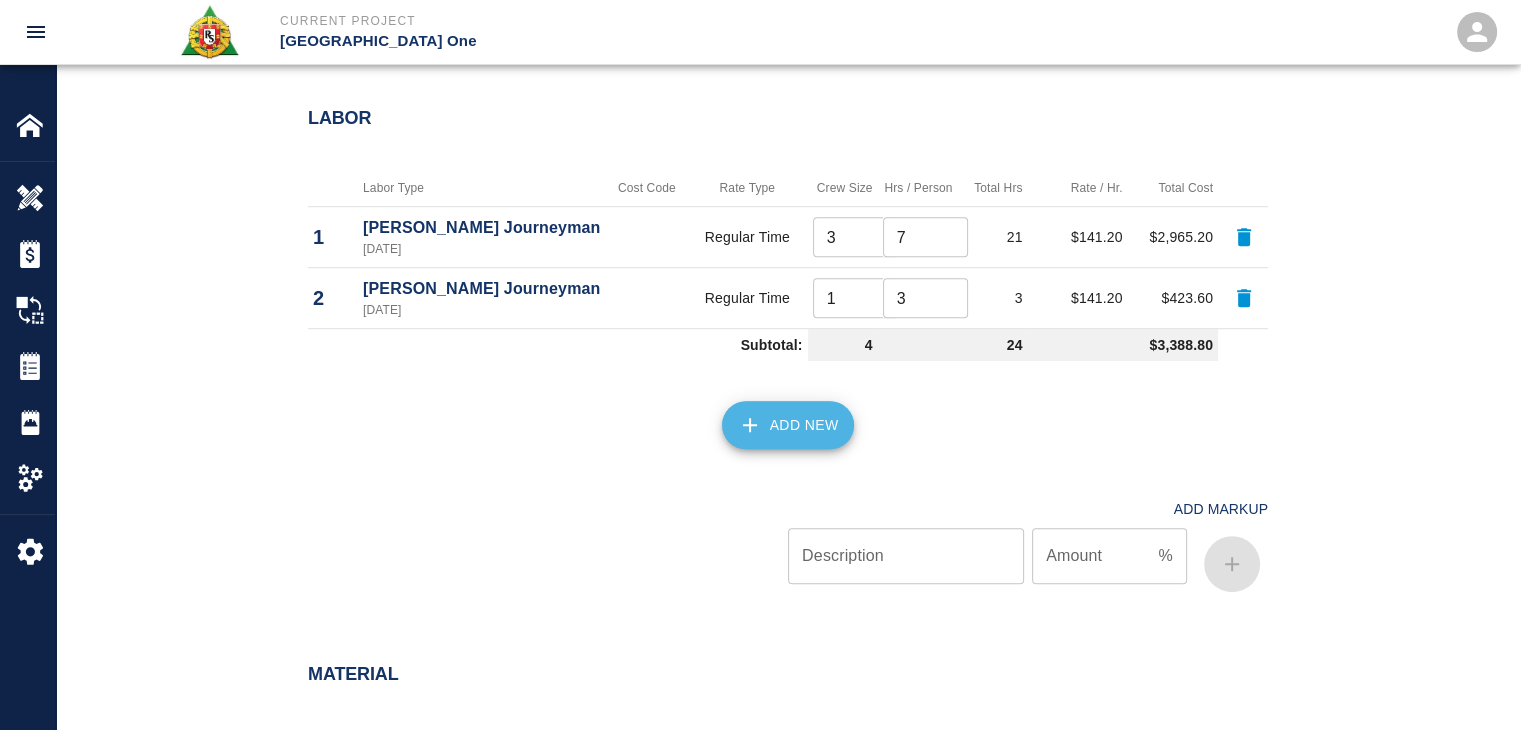 click on "Add New" at bounding box center (788, 425) 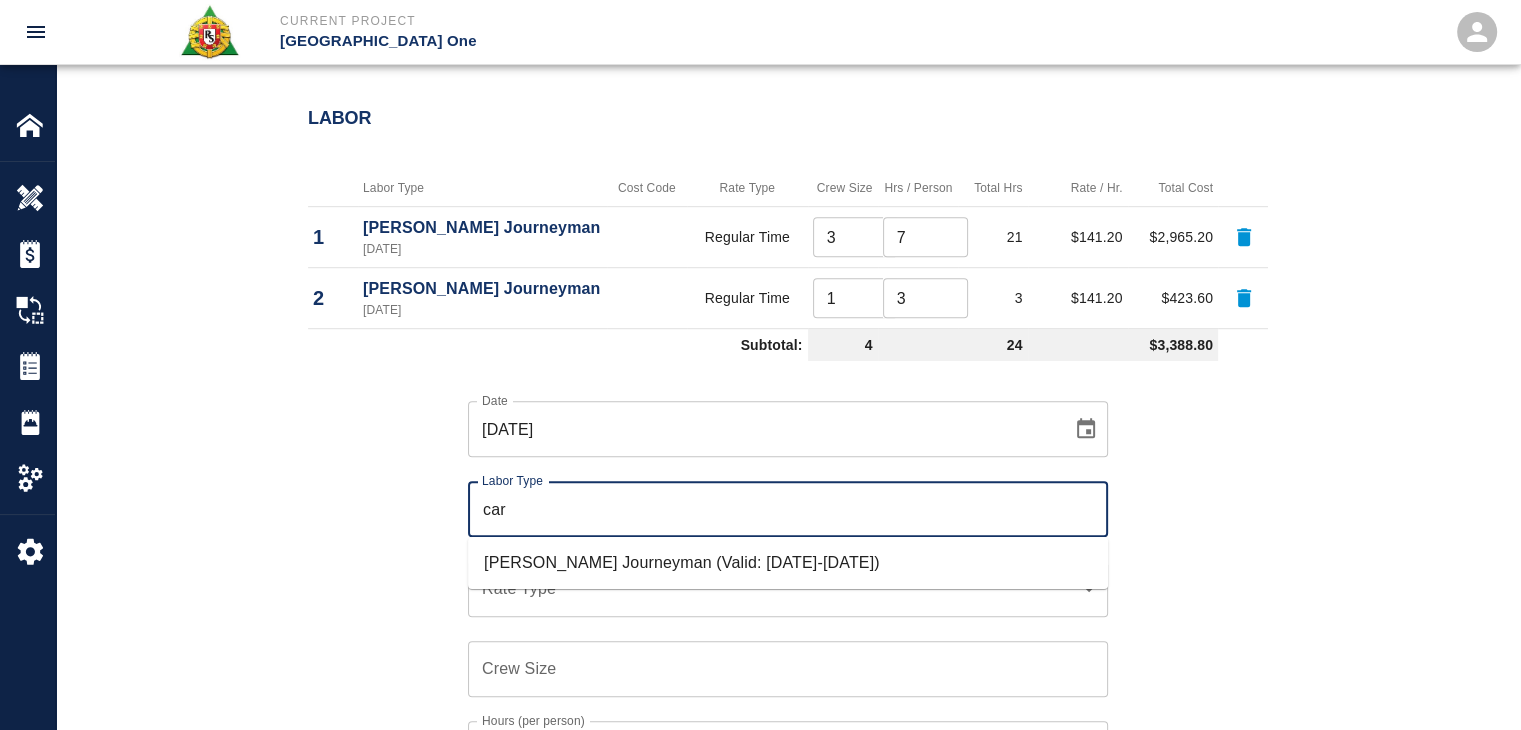 click on "Carpenter Journeyman (Valid: 07/01/2024-08/31/2025)" at bounding box center (788, 563) 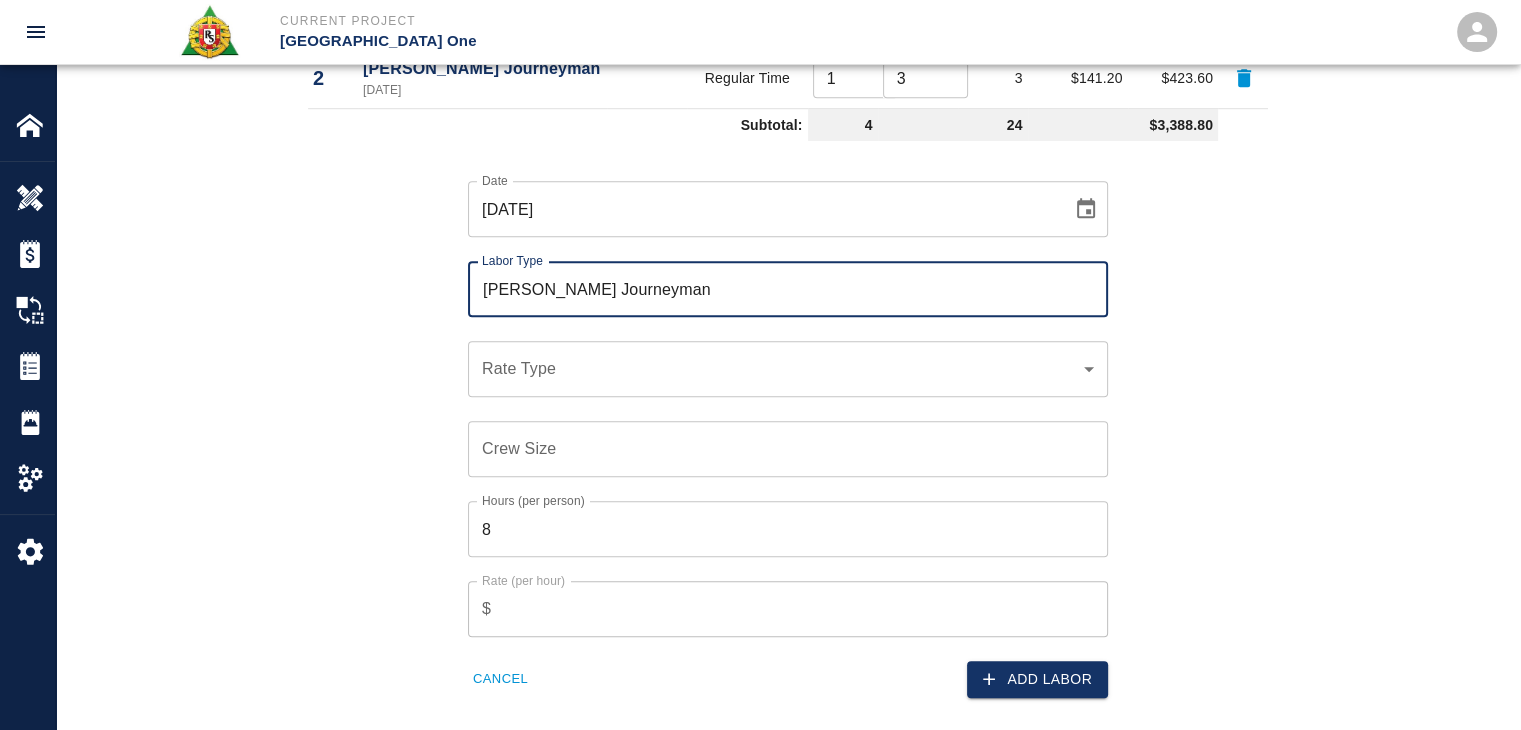 scroll, scrollTop: 1419, scrollLeft: 0, axis: vertical 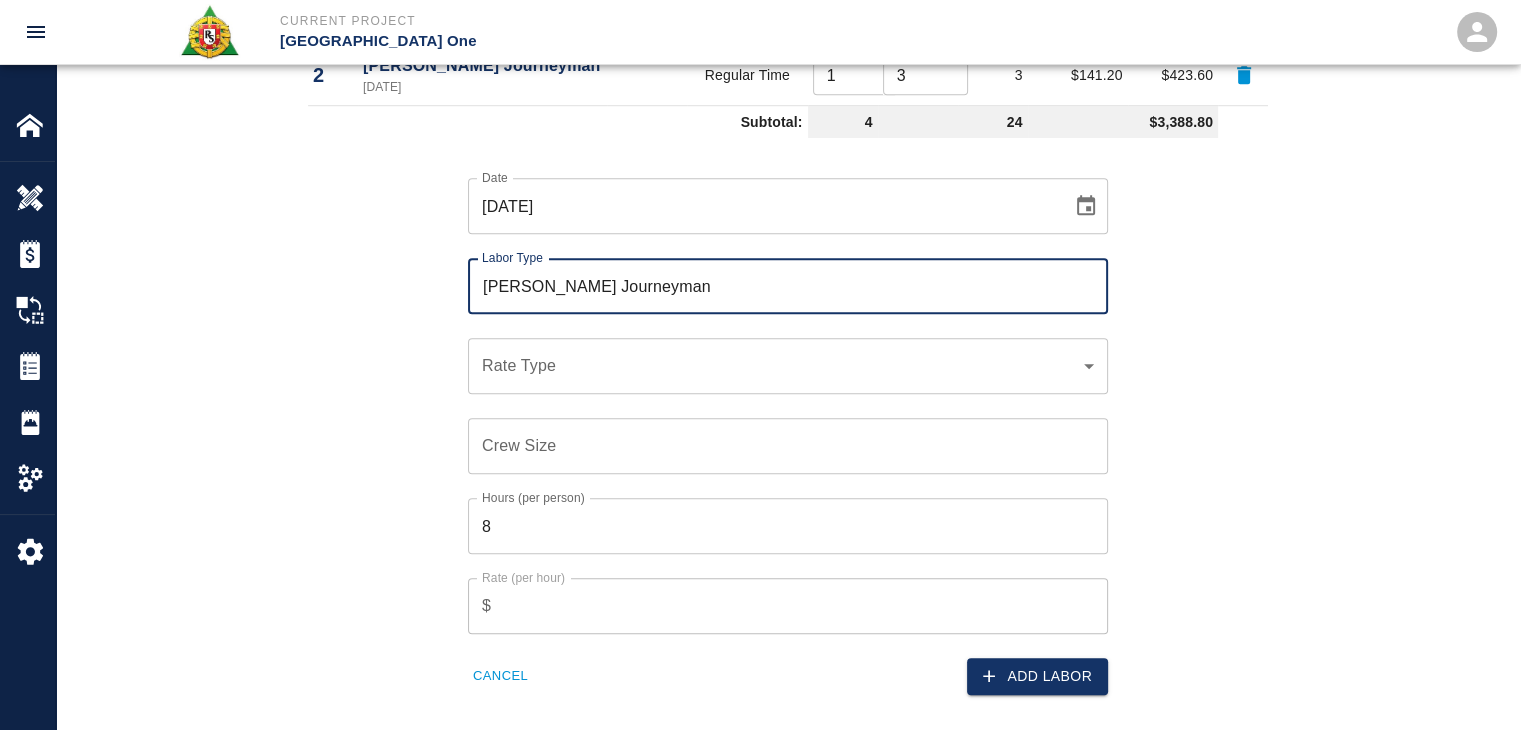 type on "[PERSON_NAME] Journeyman" 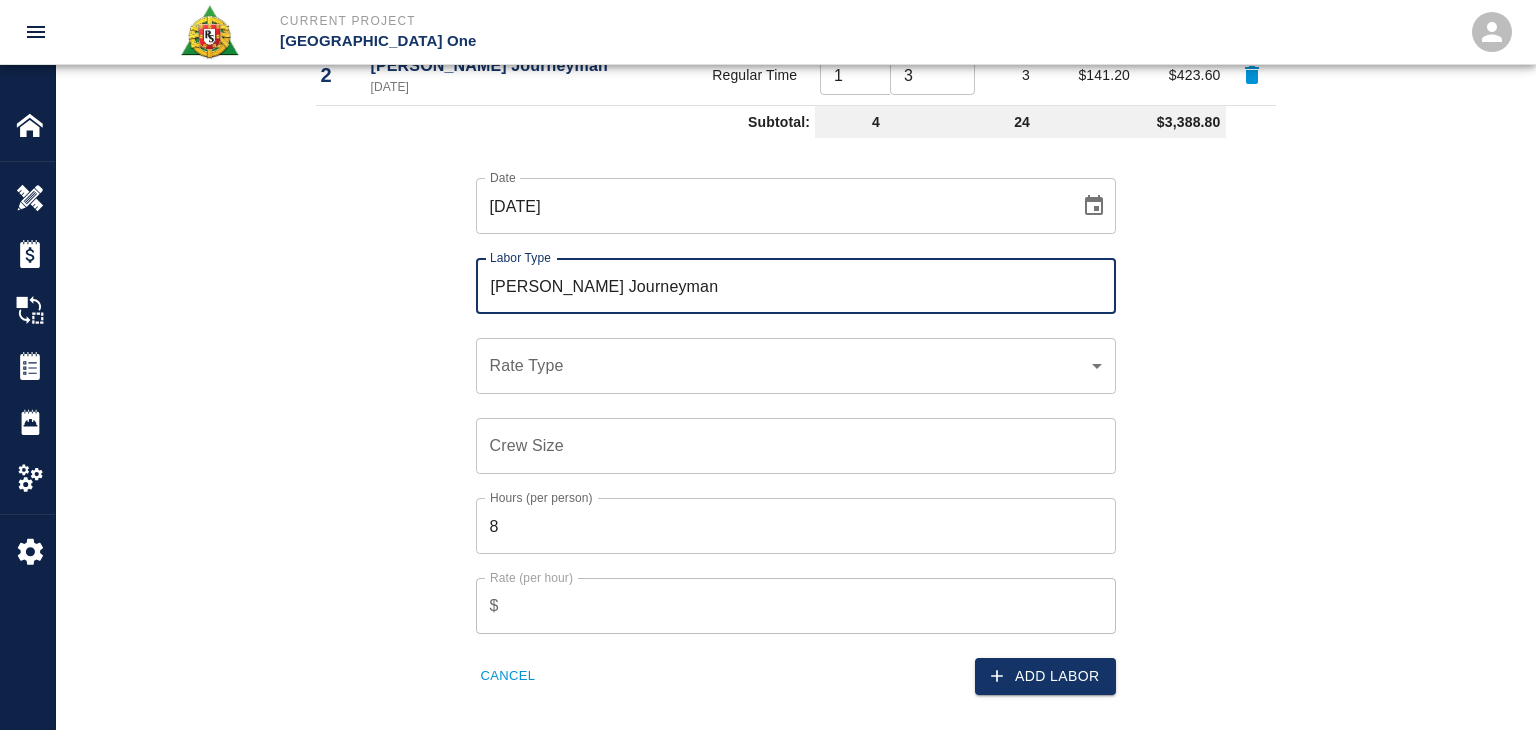 click on "Current Project JFK Terminal One Home JFK Terminal One Overview Estimates Change Orders Tickets Daily Reports Project Settings Settings Powered By Terms of Service  |  Privacy Policy Add Ticket Ticket Number 1208 Ticket Number PCO Number 1823 PCO Number Start Date  07/09/2025 Start Date  End Date End Date Work Description R&S carpenters worked on framing the 2 columns for Level #1 east pier SN2 FW: JFK-1 Spot Network.
Breakdown:
3 carpenters 7hrs
1 Carpenter Foreman 3hrs x Work Description Notes Mark - Missing rate for Carpenter Foreman  x Notes Subject framing the 2 columns for Level #1 east pier SN2 FW: JFK-1 Spot Network. Subject Invoice Number Invoice Number Invoice Date Invoice Date Upload Attachments (8.4MB of 50MB limit) Choose file 07-09-25 TB.1.jpg Choose file 07-09-25 TB.2.jpg Choose file 07-09-25 TB.3.jpg Choose file 07-09-25 TB.4.jpg Choose file 07-09-25 TB.5.jpg Upload Another File Add Costs Switch to Lump Sum Labor Labor Type Cost Code Rate Type Crew Size Hrs / Person Total Hrs Rate / Hr. 1 3 7" at bounding box center (768, -1054) 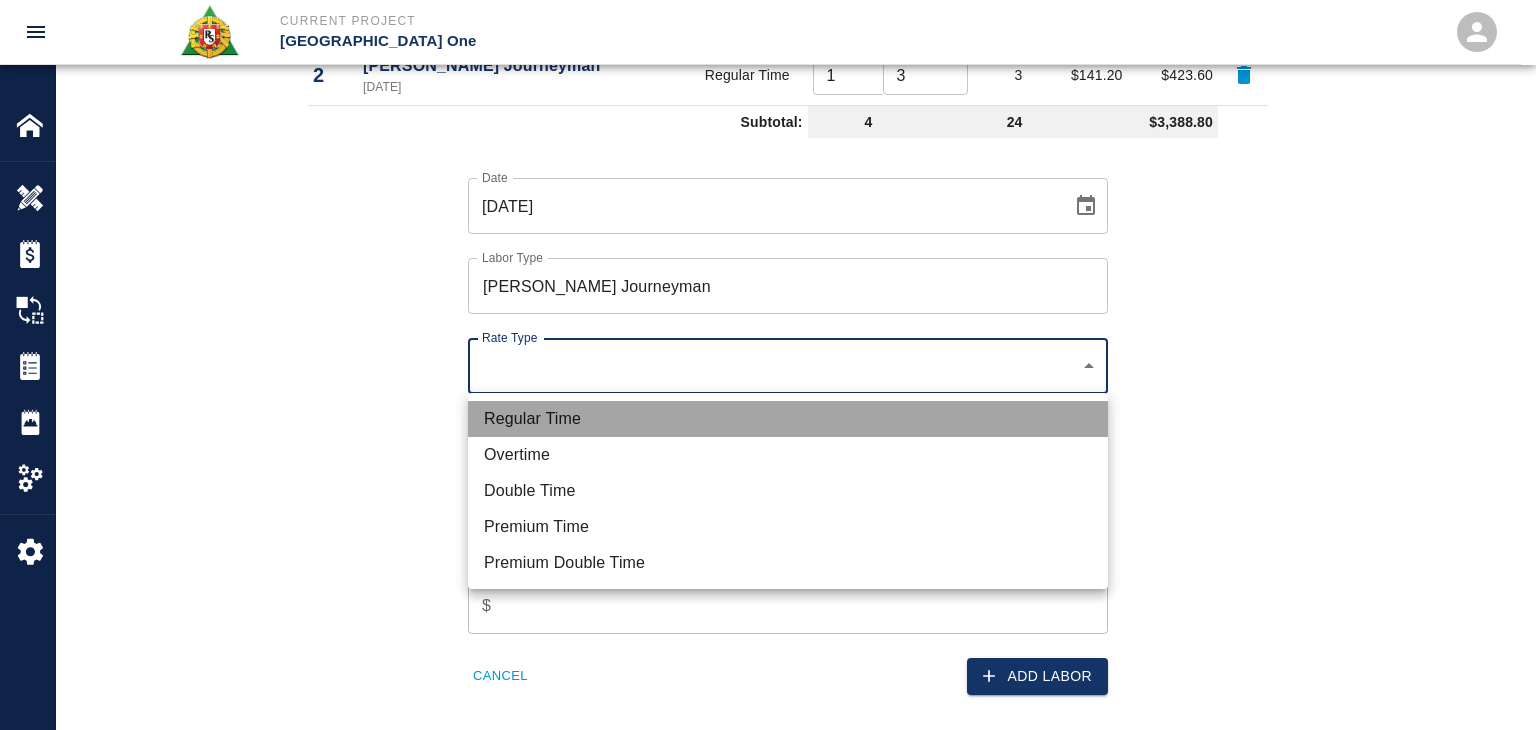 click on "Regular Time" at bounding box center [788, 419] 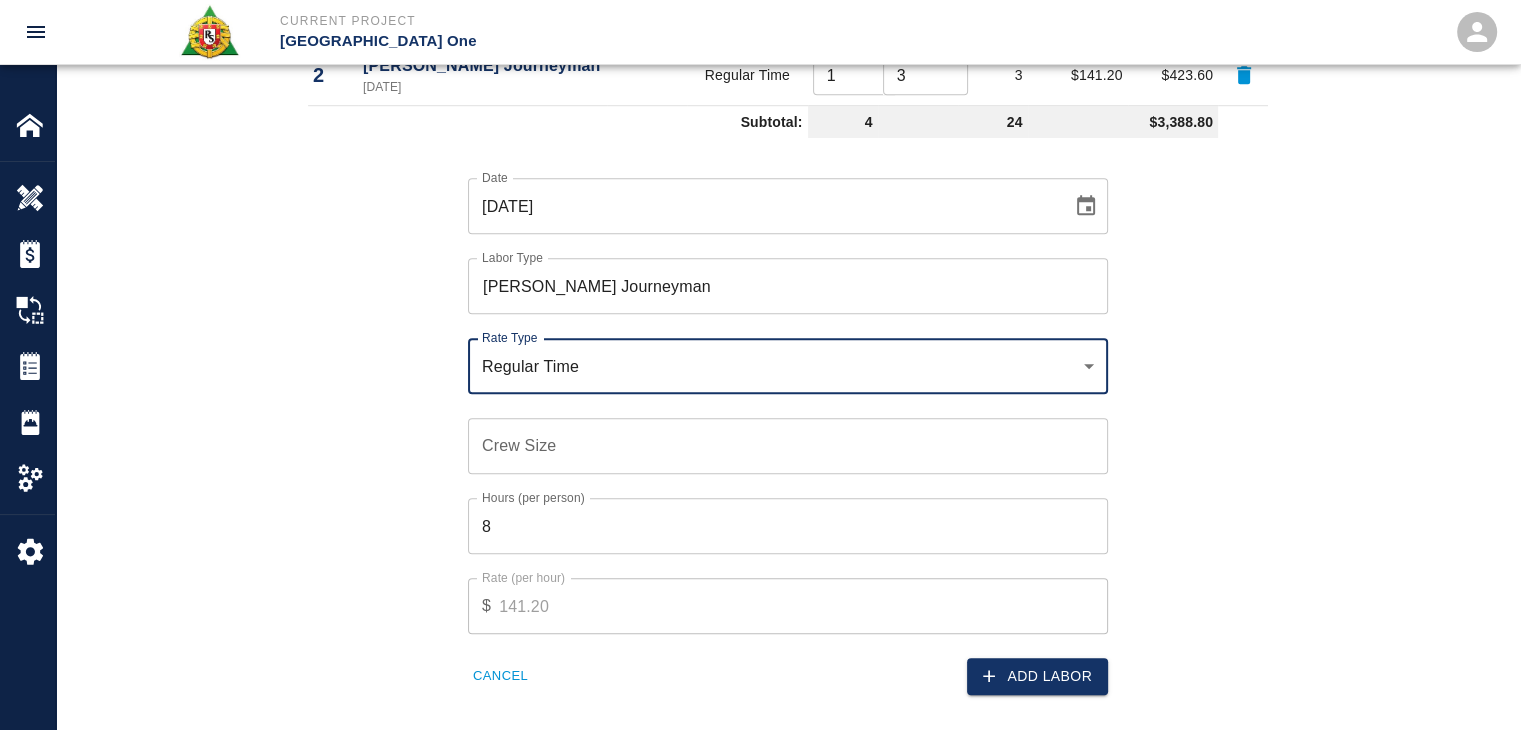 click on "Crew Size Crew Size" at bounding box center (788, 446) 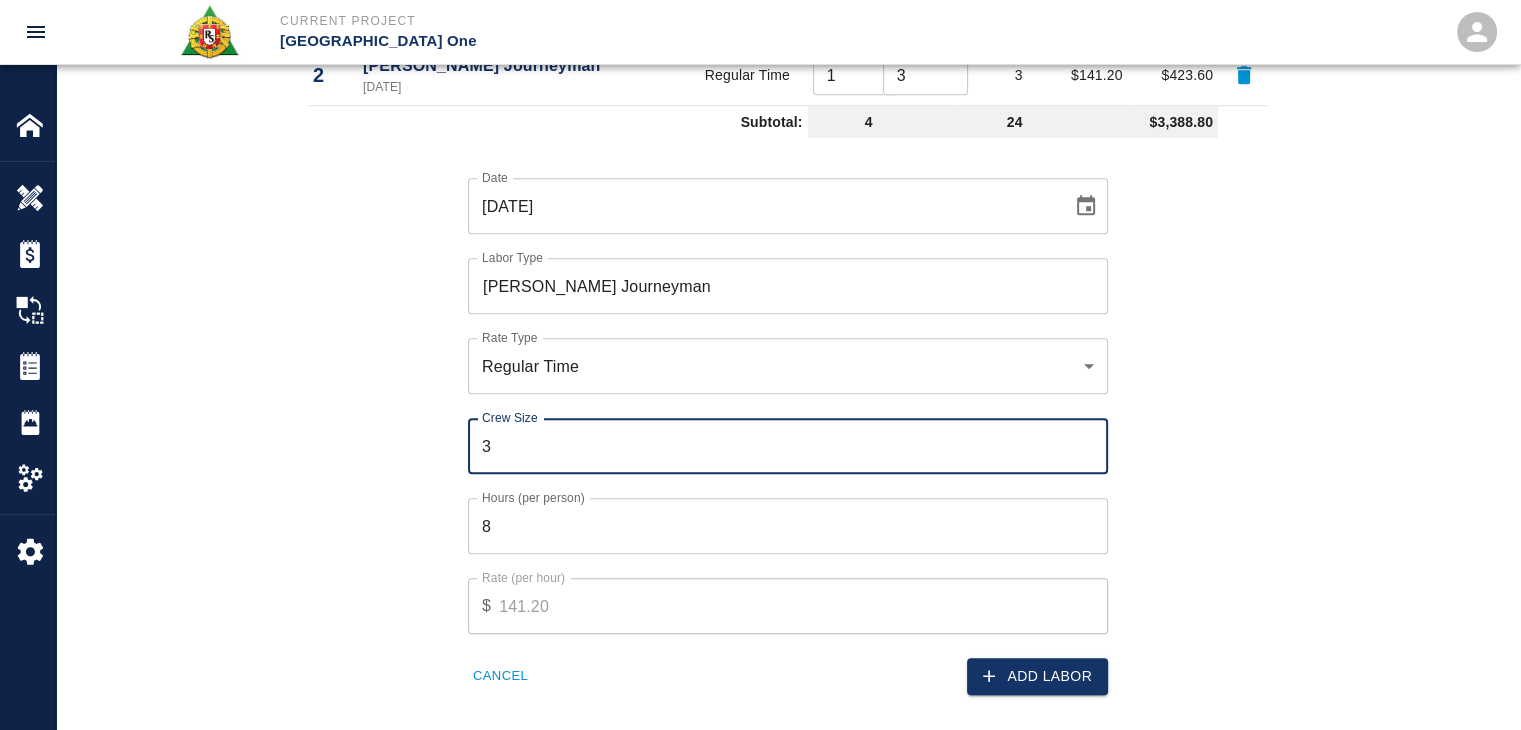 type on "3" 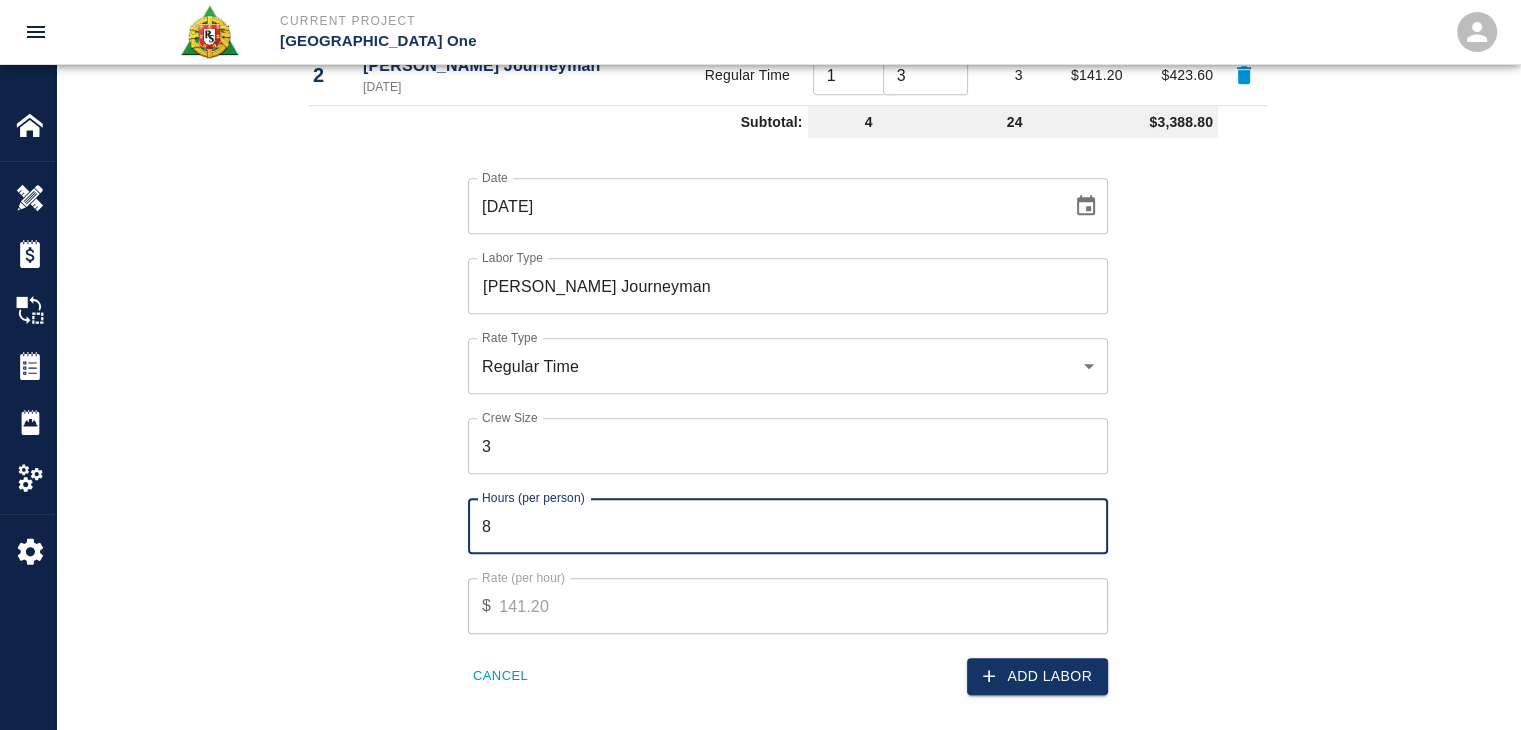 click on "8" at bounding box center [788, 526] 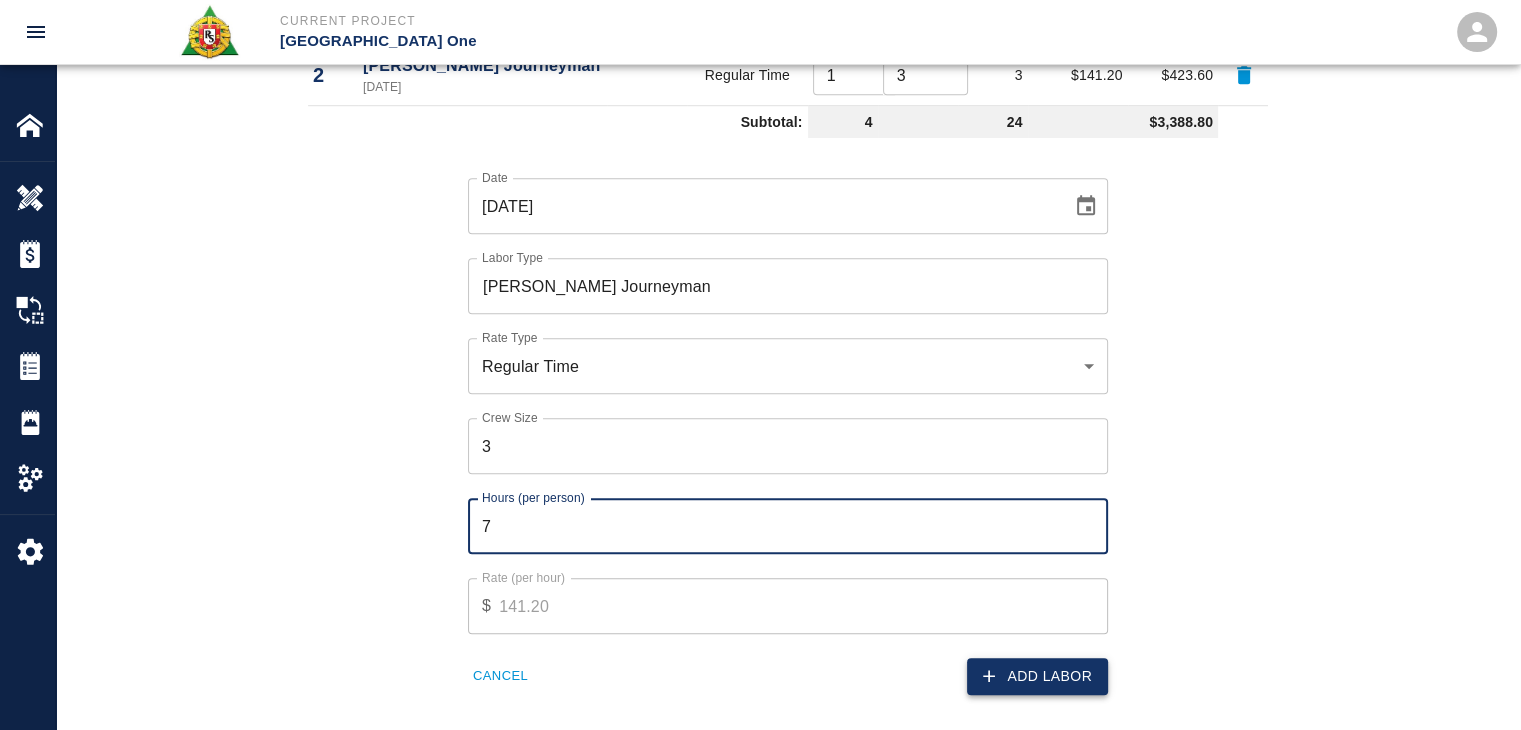 type on "7" 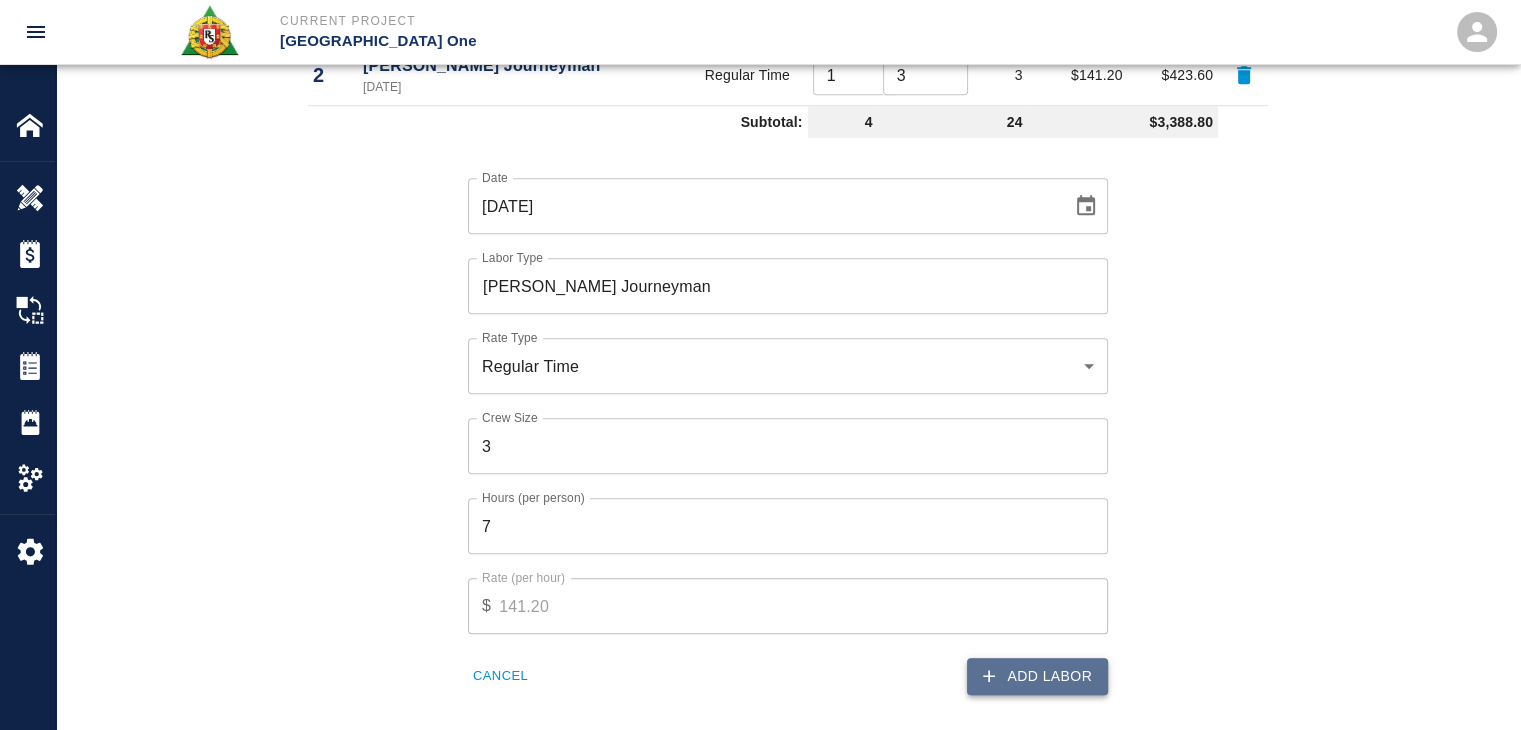 click on "Add Labor" at bounding box center [1037, 676] 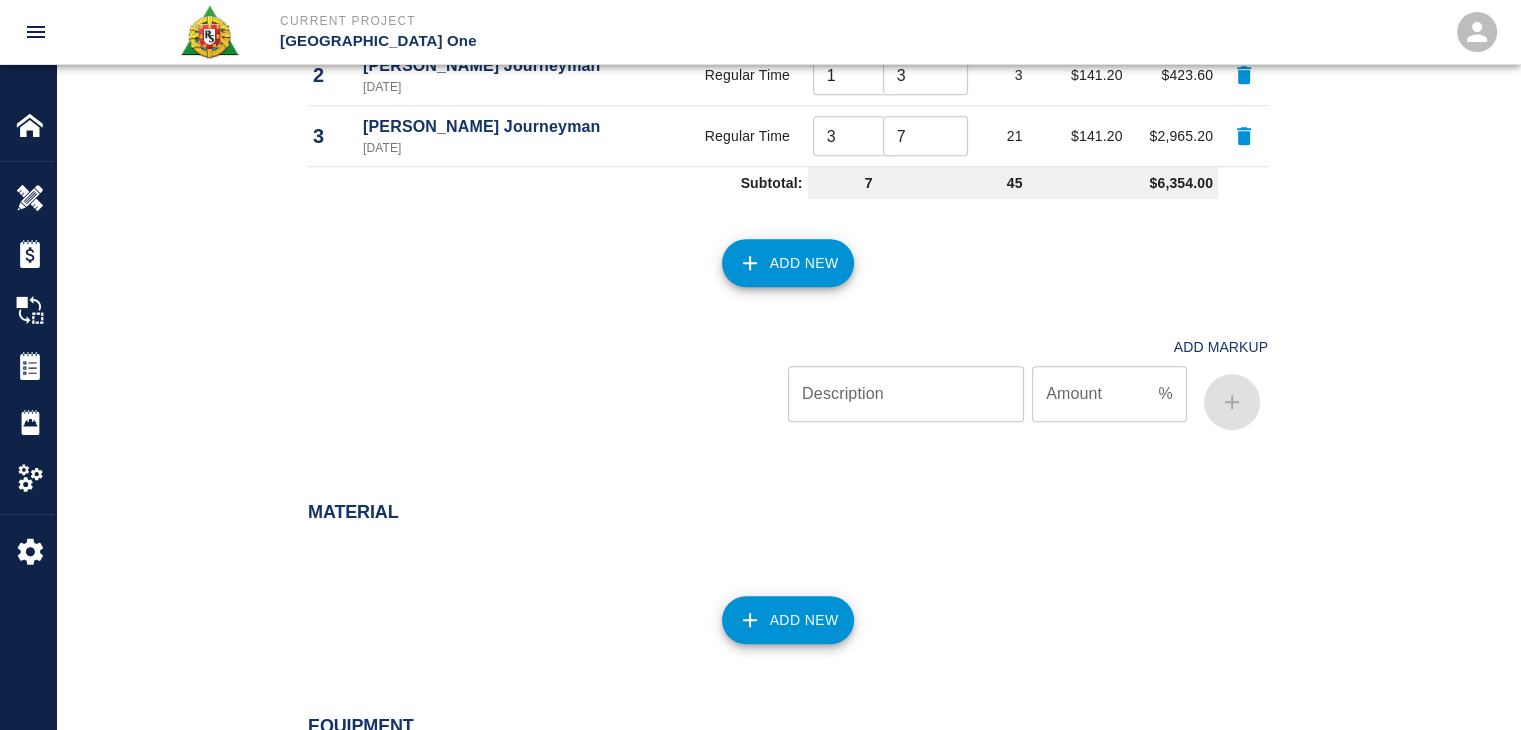 click 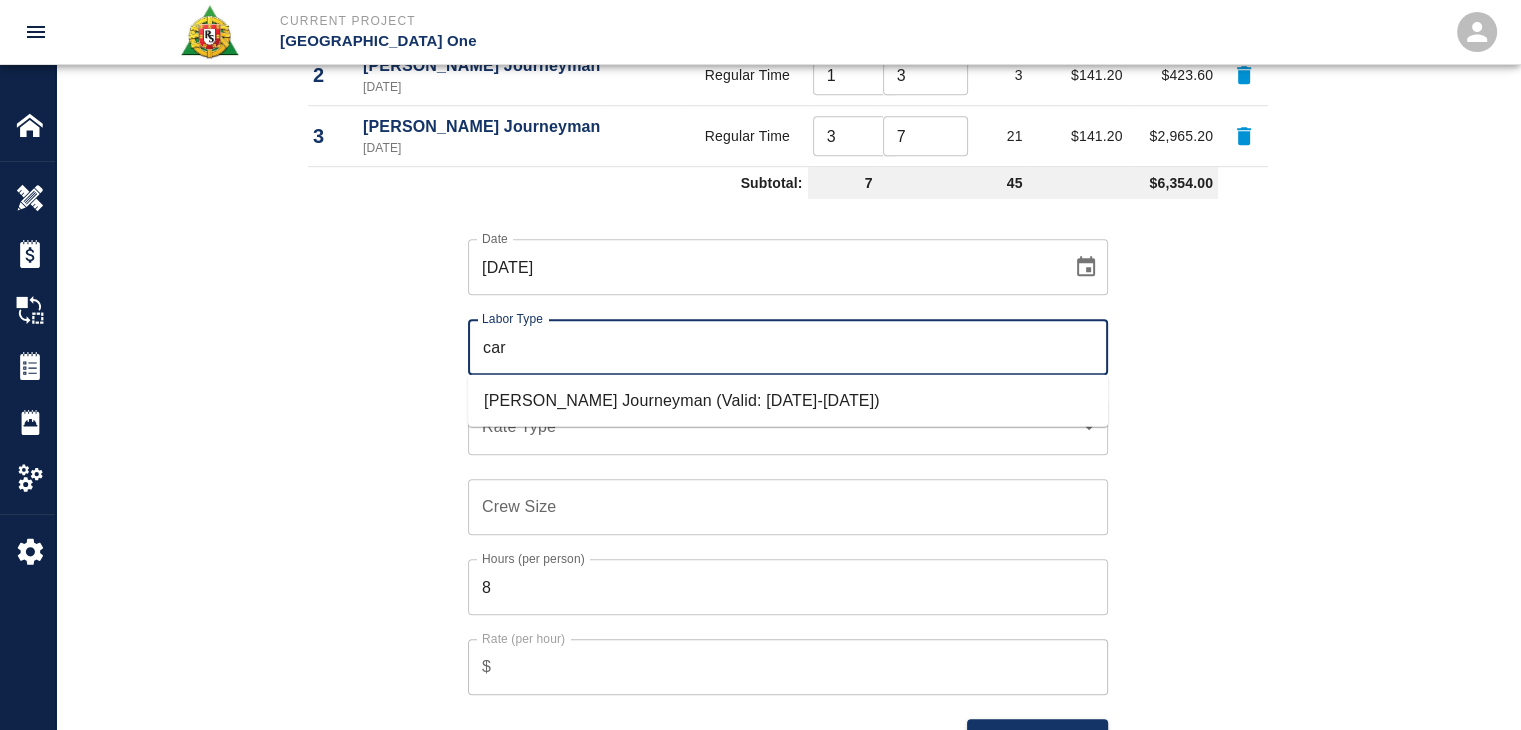 click on "Carpenter Journeyman (Valid: 07/01/2024-08/31/2025)" at bounding box center (788, 401) 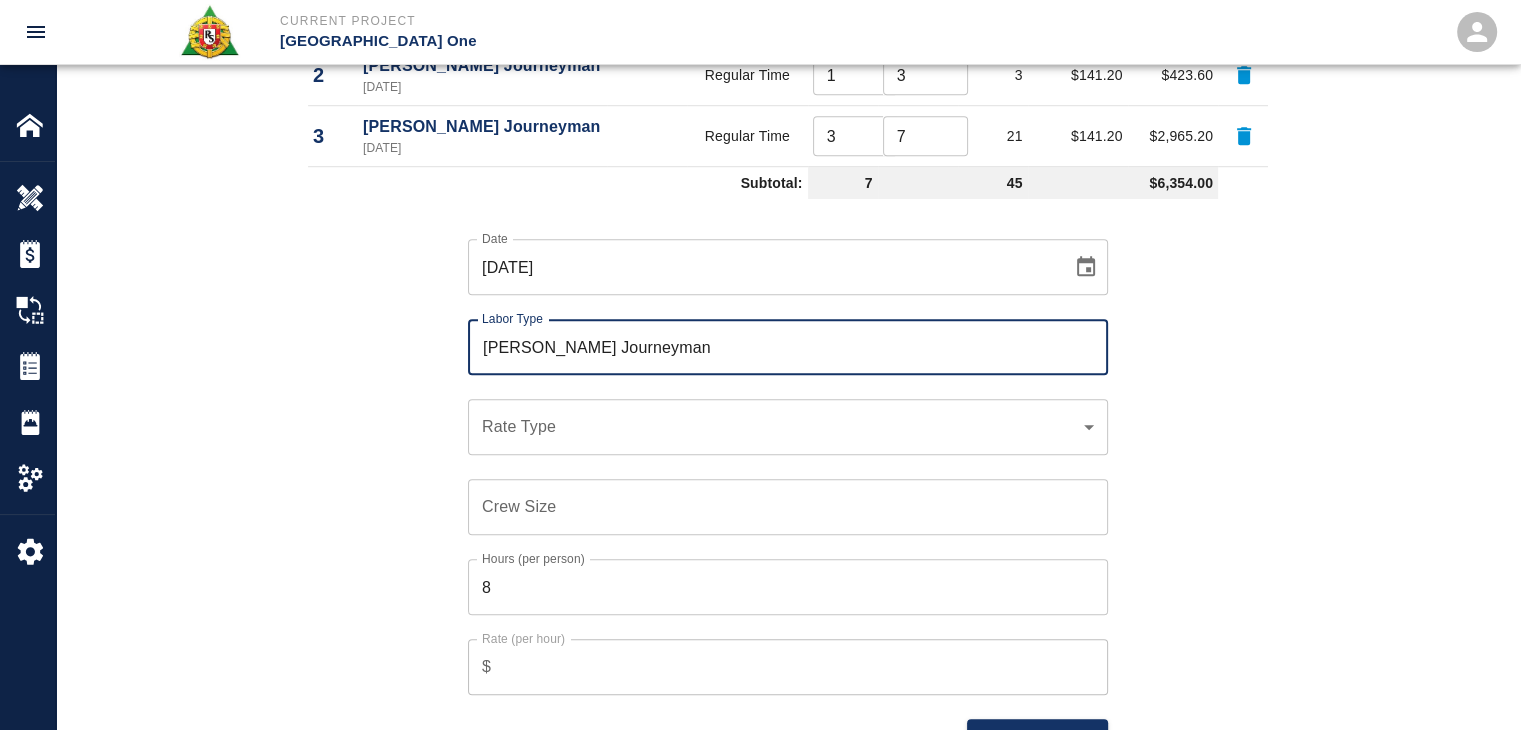 type on "[PERSON_NAME] Journeyman" 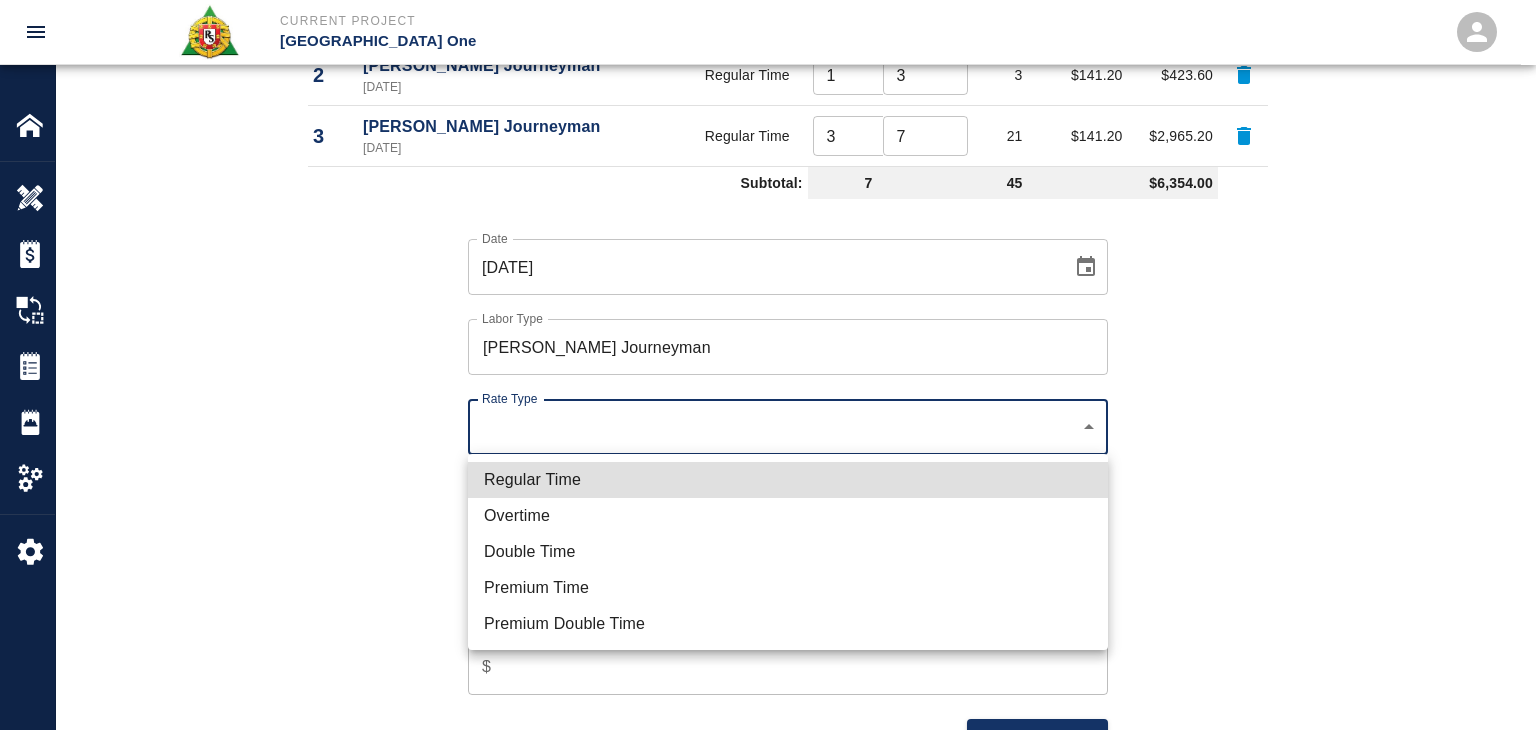 click on "Current Project JFK Terminal One Home JFK Terminal One Overview Estimates Change Orders Tickets Daily Reports Project Settings Settings Powered By Terms of Service  |  Privacy Policy Add Ticket Ticket Number 1208 Ticket Number PCO Number 1823 PCO Number Start Date  07/09/2025 Start Date  End Date End Date Work Description R&S carpenters worked on framing the 2 columns for Level #1 east pier SN2 FW: JFK-1 Spot Network.
Breakdown:
3 carpenters 7hrs
1 Carpenter Foreman 3hrs x Work Description Notes Mark - Missing rate for Carpenter Foreman  x Notes Subject framing the 2 columns for Level #1 east pier SN2 FW: JFK-1 Spot Network. Subject Invoice Number Invoice Number Invoice Date Invoice Date Upload Attachments (8.4MB of 50MB limit) Choose file 07-09-25 TB.1.jpg Choose file 07-09-25 TB.2.jpg Choose file 07-09-25 TB.3.jpg Choose file 07-09-25 TB.4.jpg Choose file 07-09-25 TB.5.jpg Upload Another File Add Costs Switch to Lump Sum Labor Labor Type Cost Code Rate Type Crew Size Hrs / Person Total Hrs Rate / Hr. 1 3 7" at bounding box center [768, -1054] 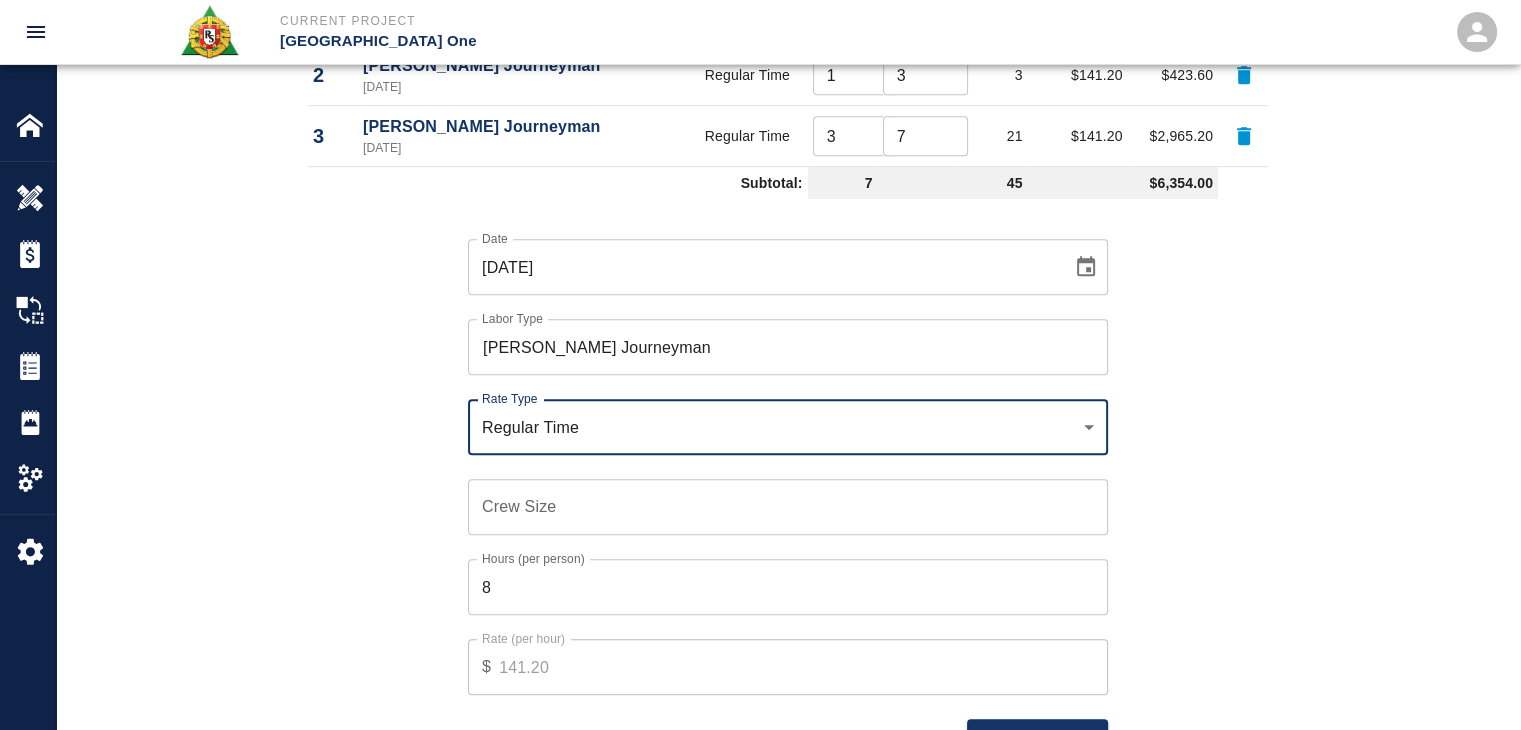 click on "Crew Size" at bounding box center [788, 507] 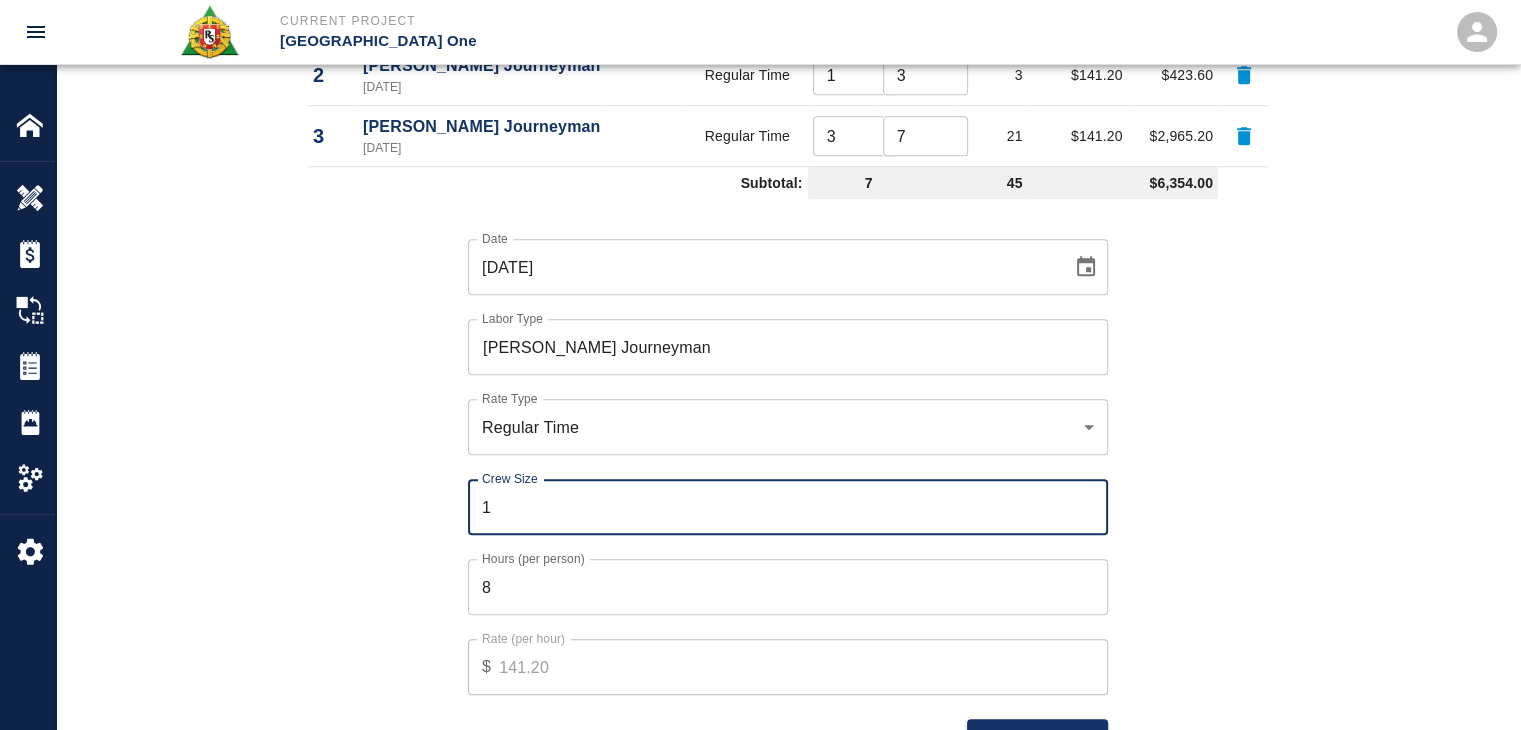 type on "1" 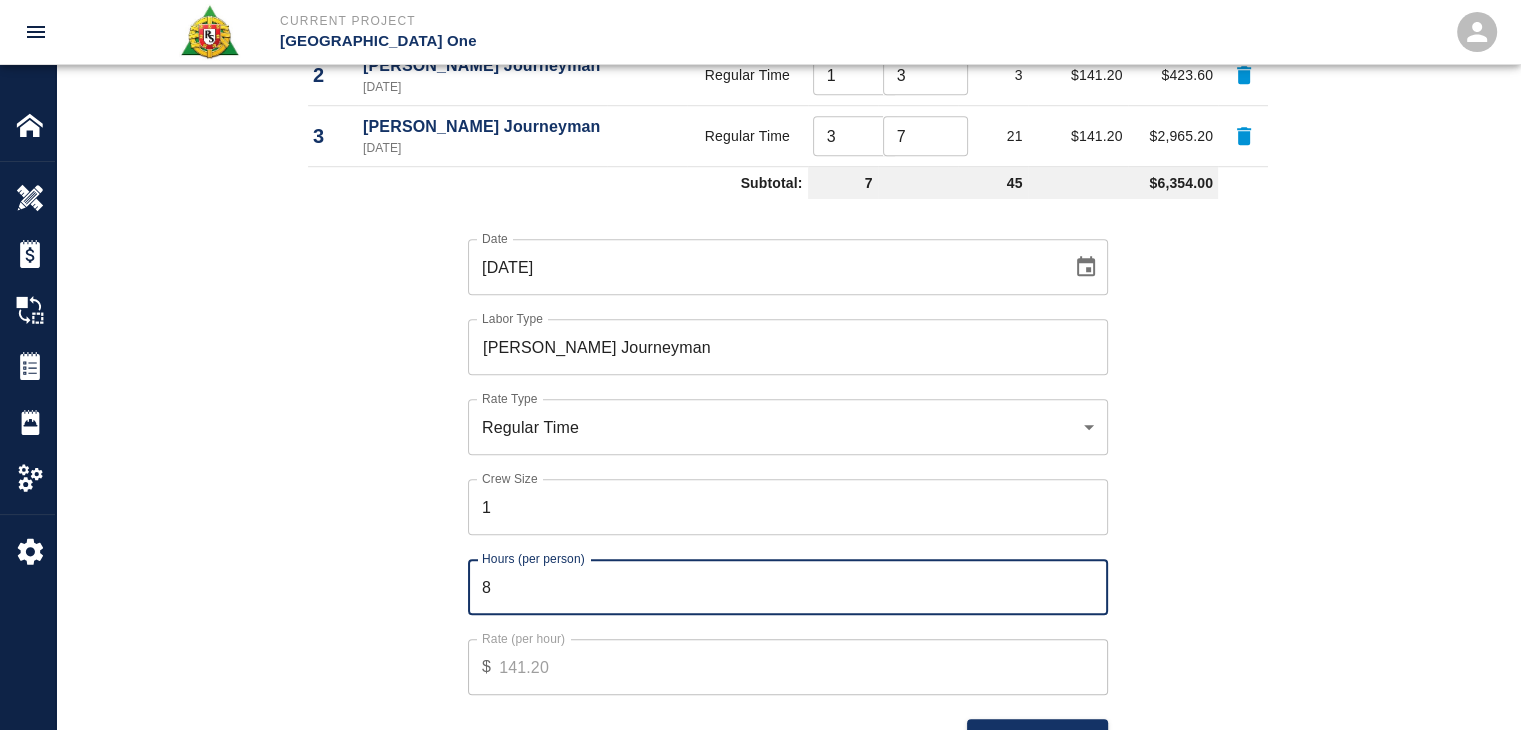 click on "8" at bounding box center (788, 587) 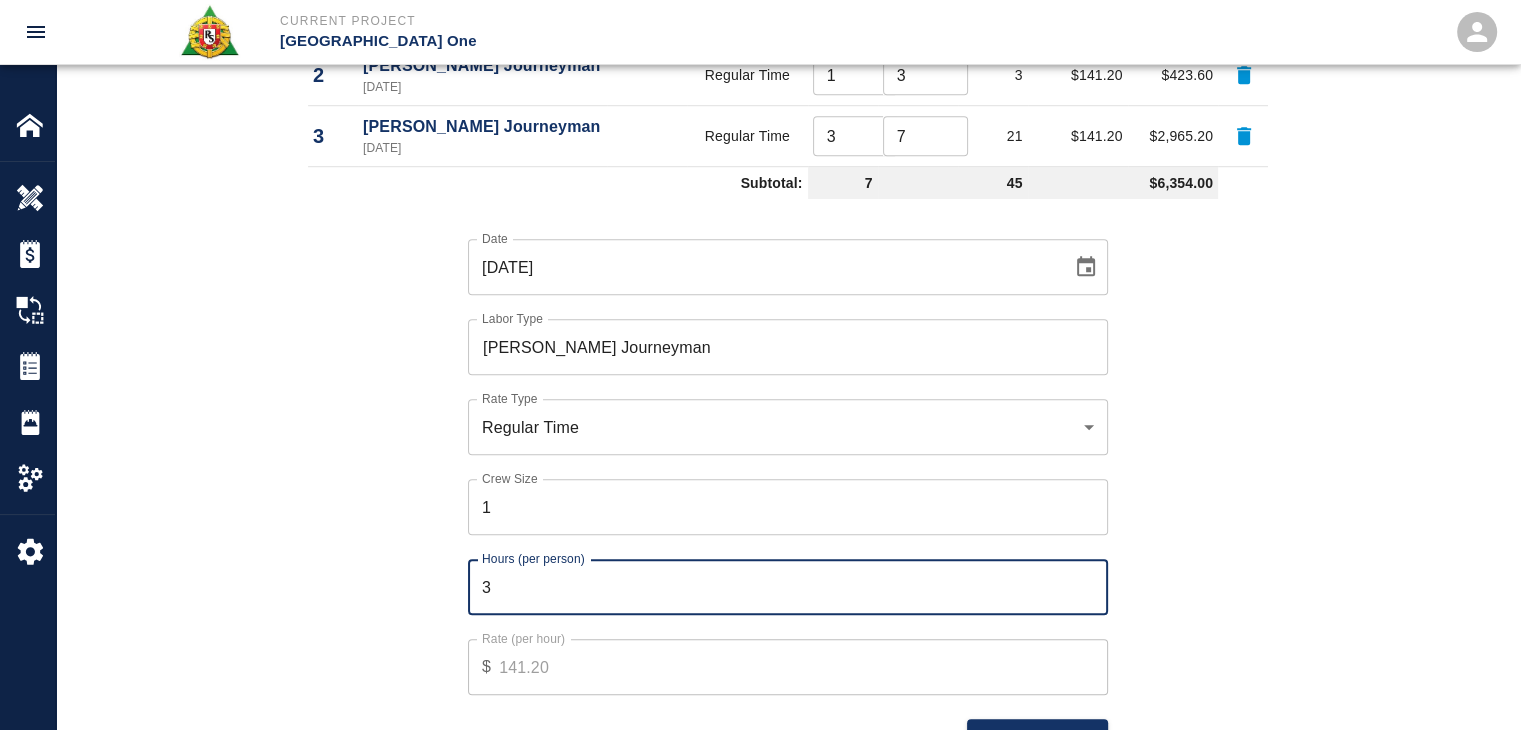 type on "3" 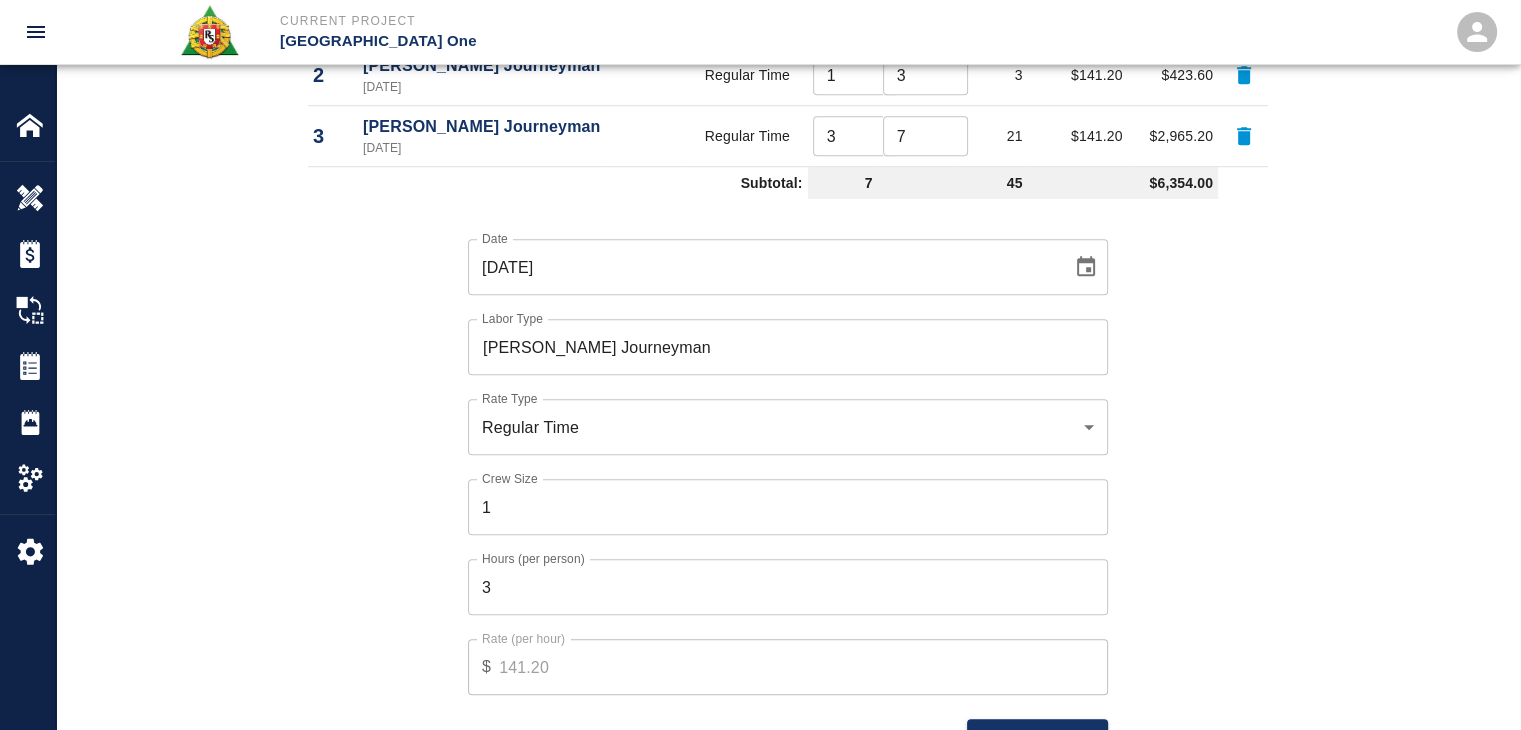 scroll, scrollTop: 1499, scrollLeft: 0, axis: vertical 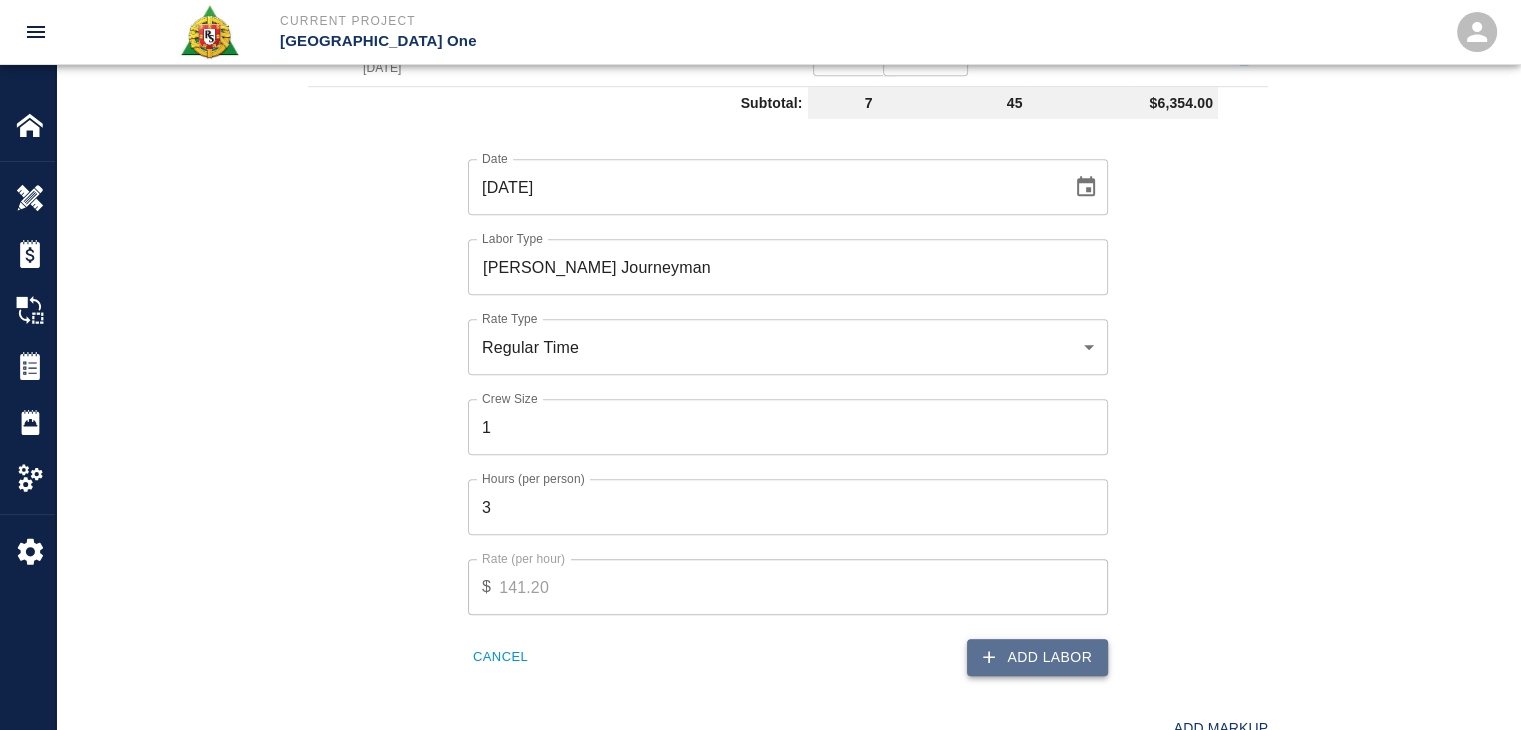 click on "Add Labor" at bounding box center (1037, 657) 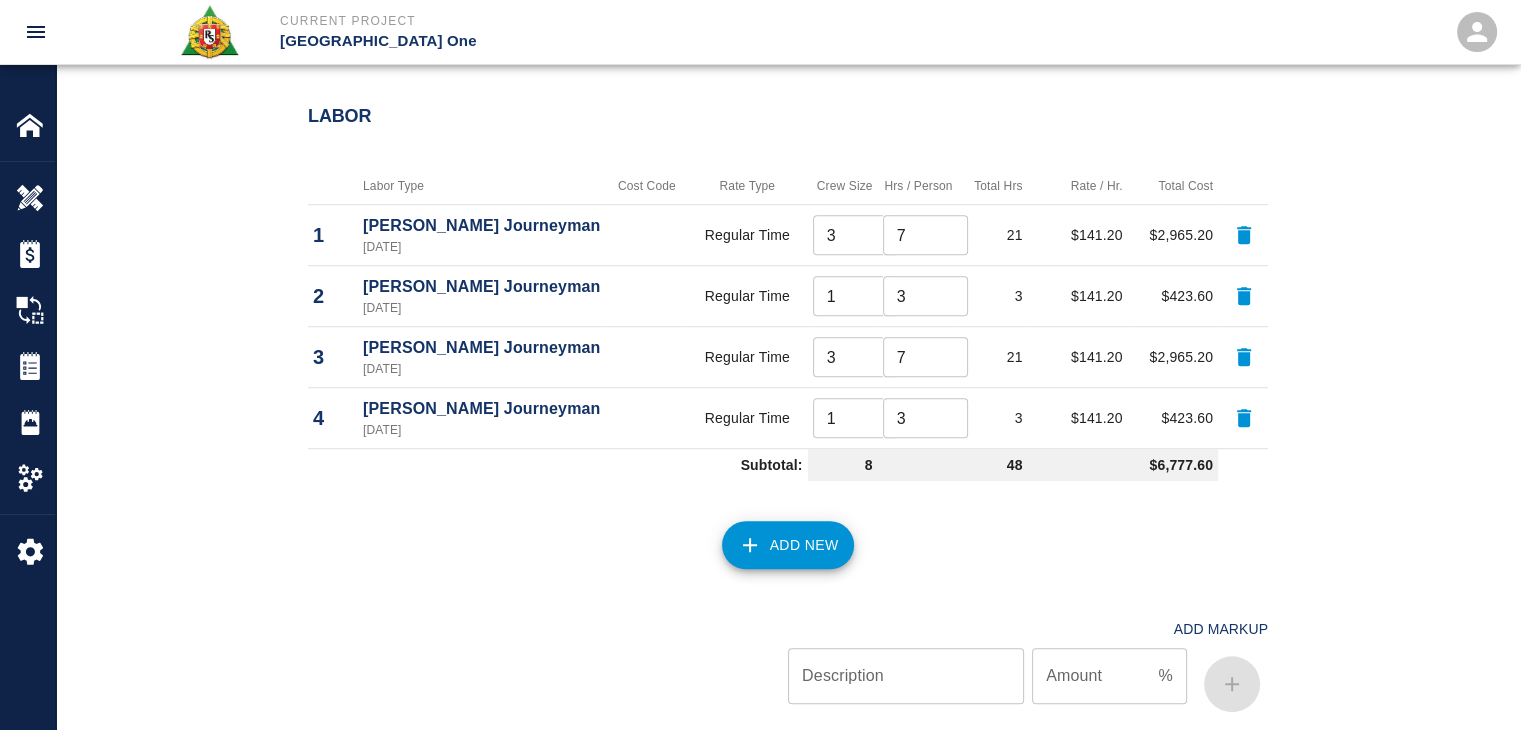 scroll, scrollTop: 1196, scrollLeft: 0, axis: vertical 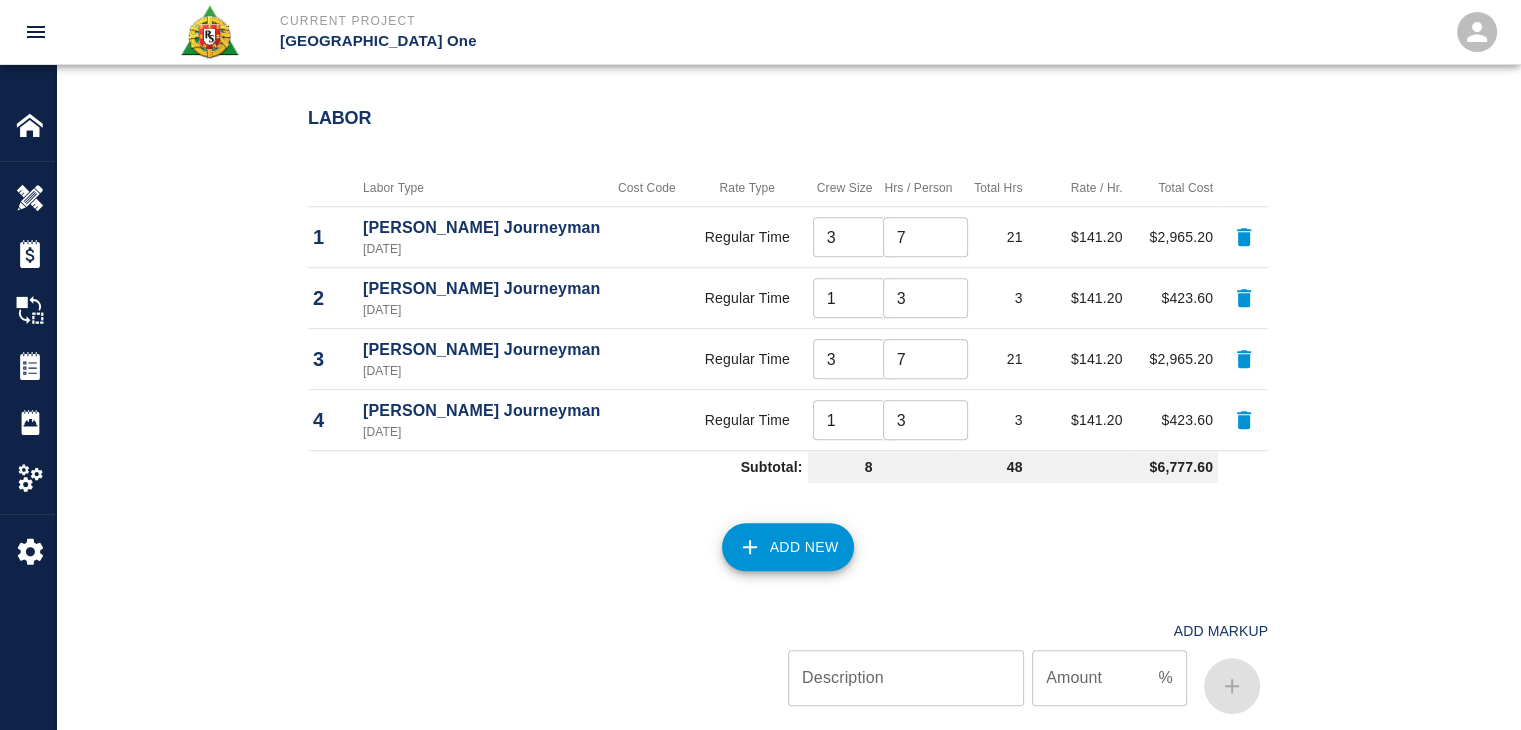 click 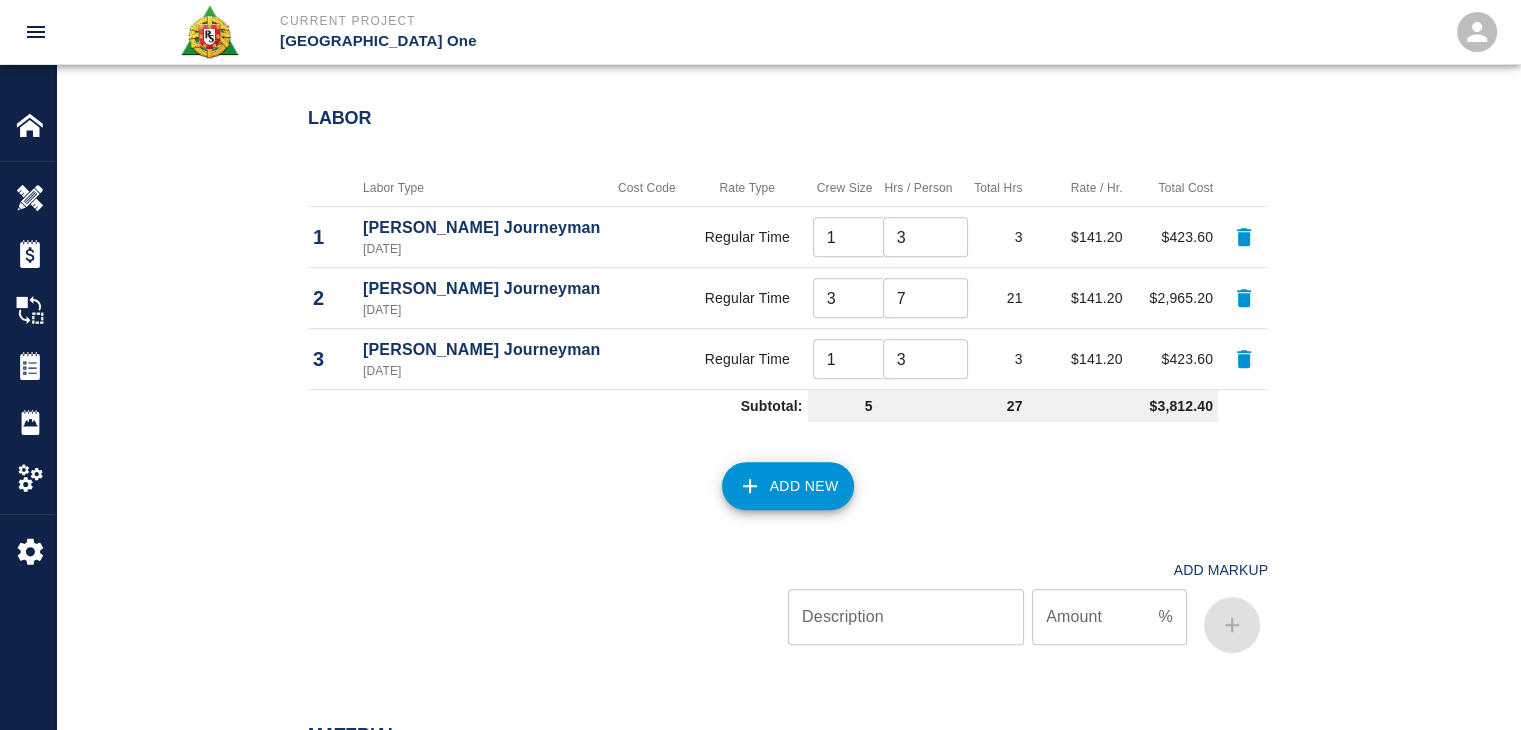 click 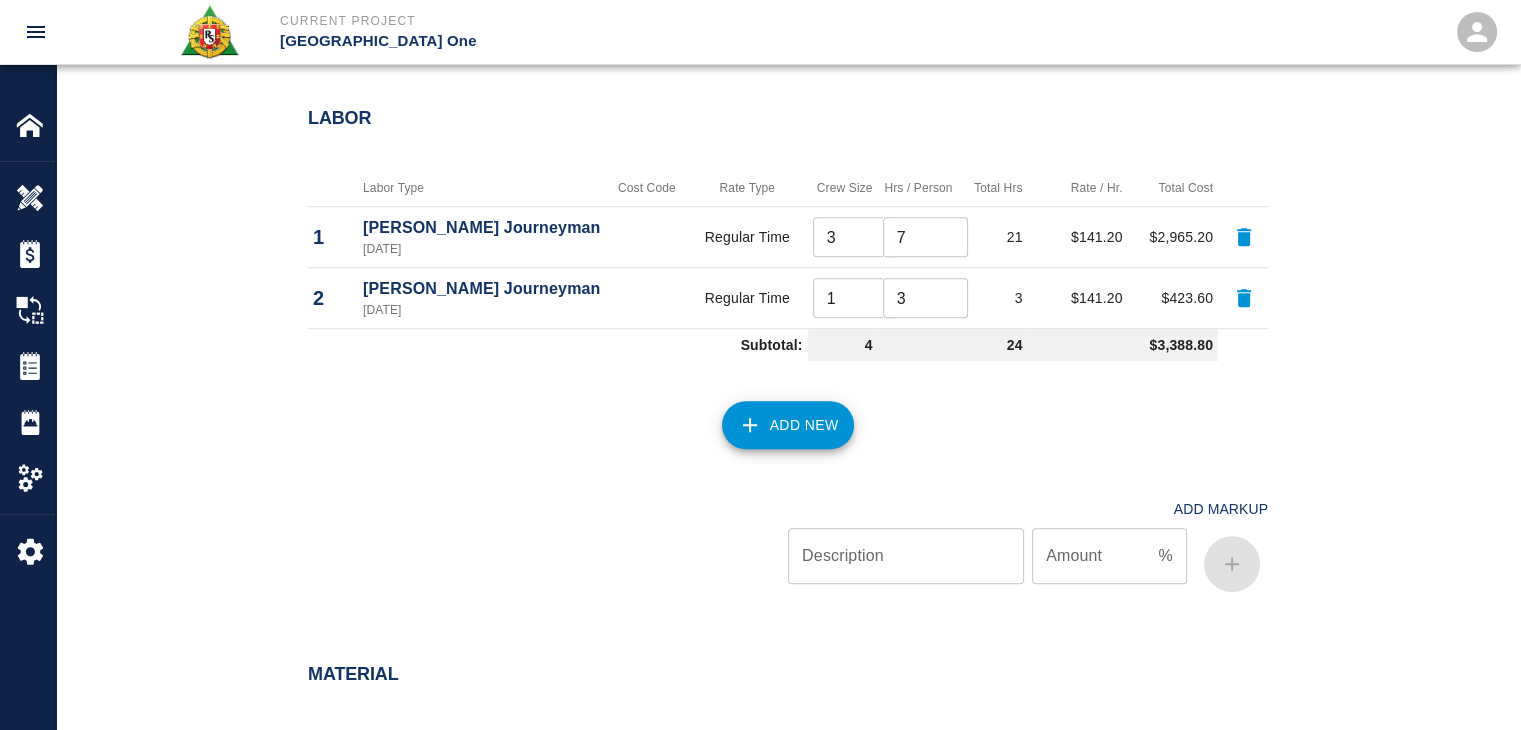 click on "Labor" at bounding box center (776, 107) 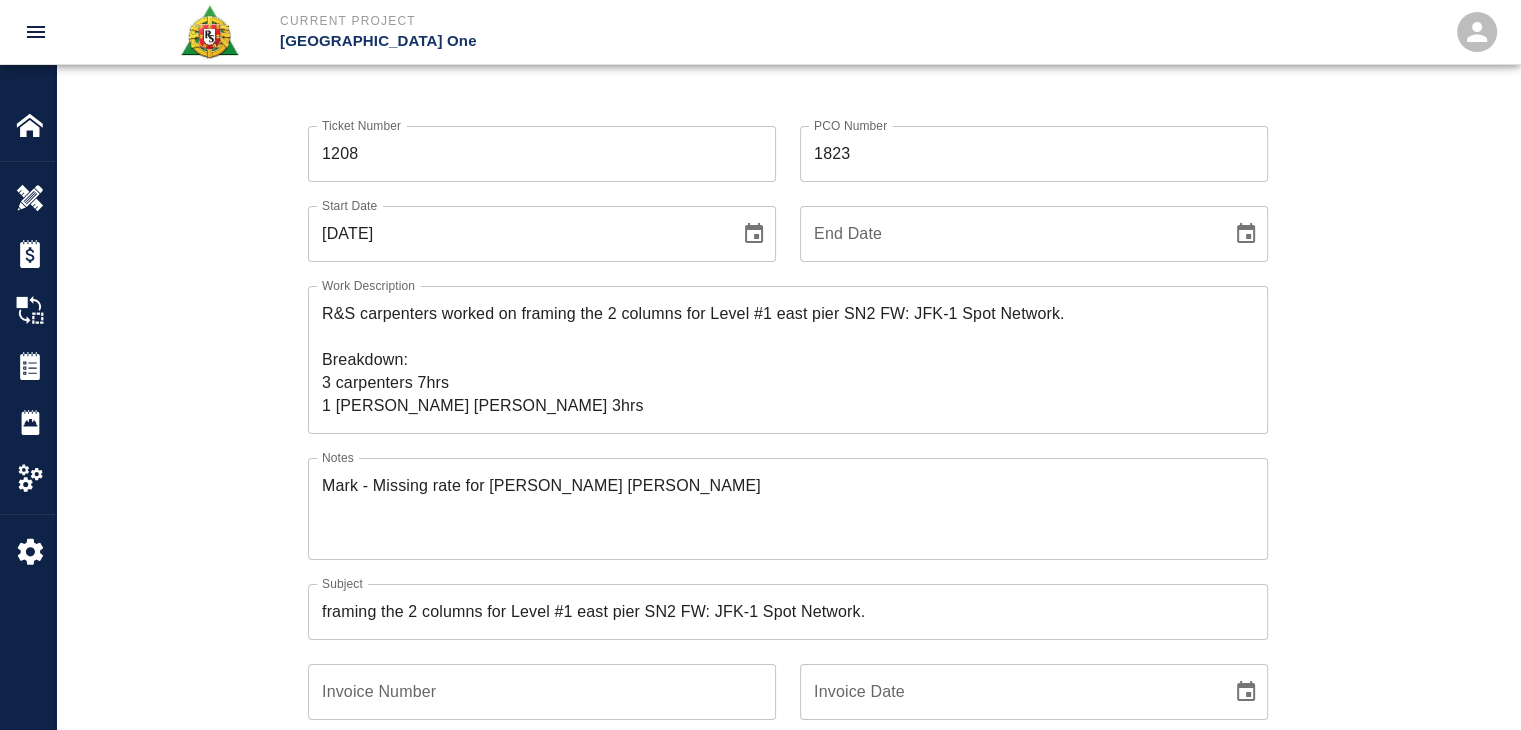 scroll, scrollTop: 1, scrollLeft: 0, axis: vertical 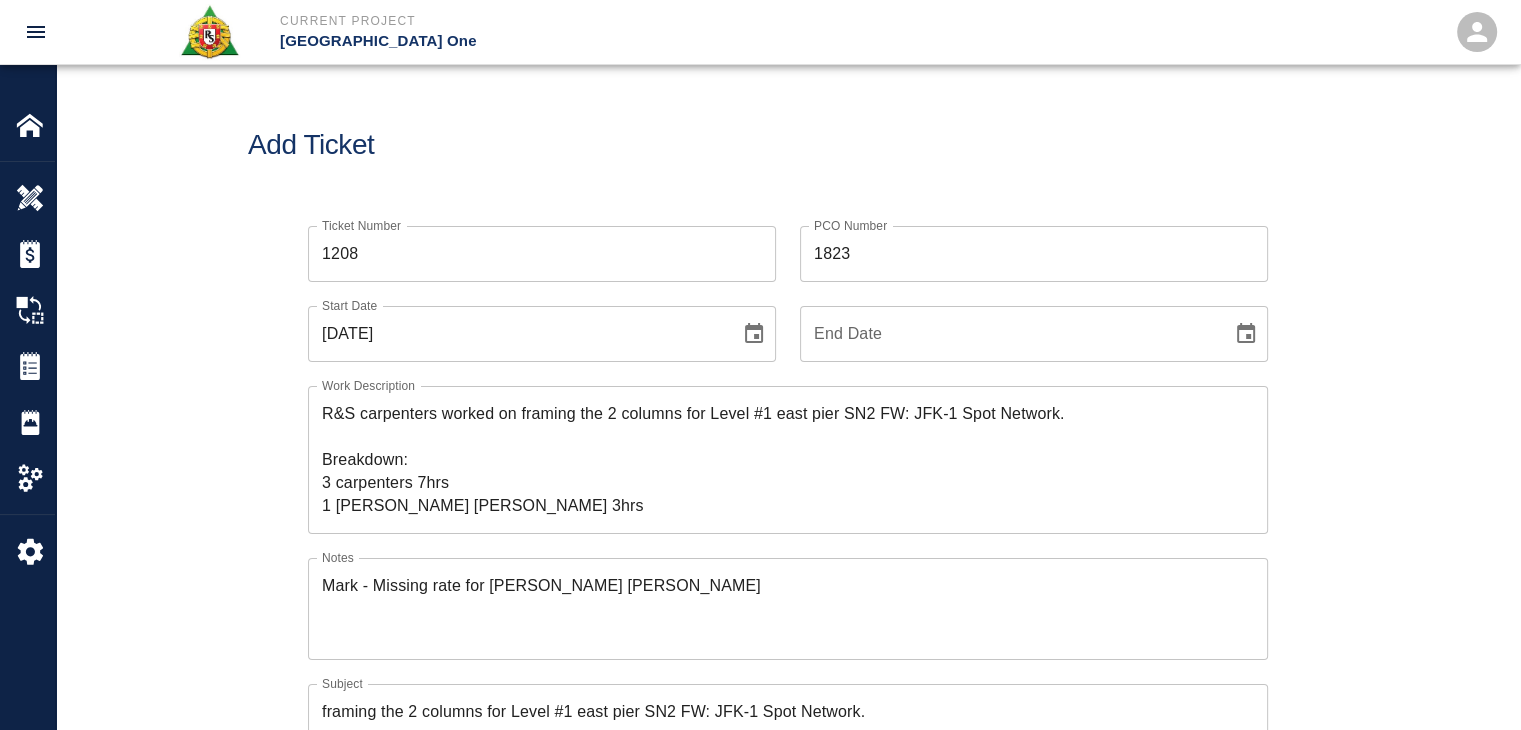 click on "Add Ticket" at bounding box center [788, 145] 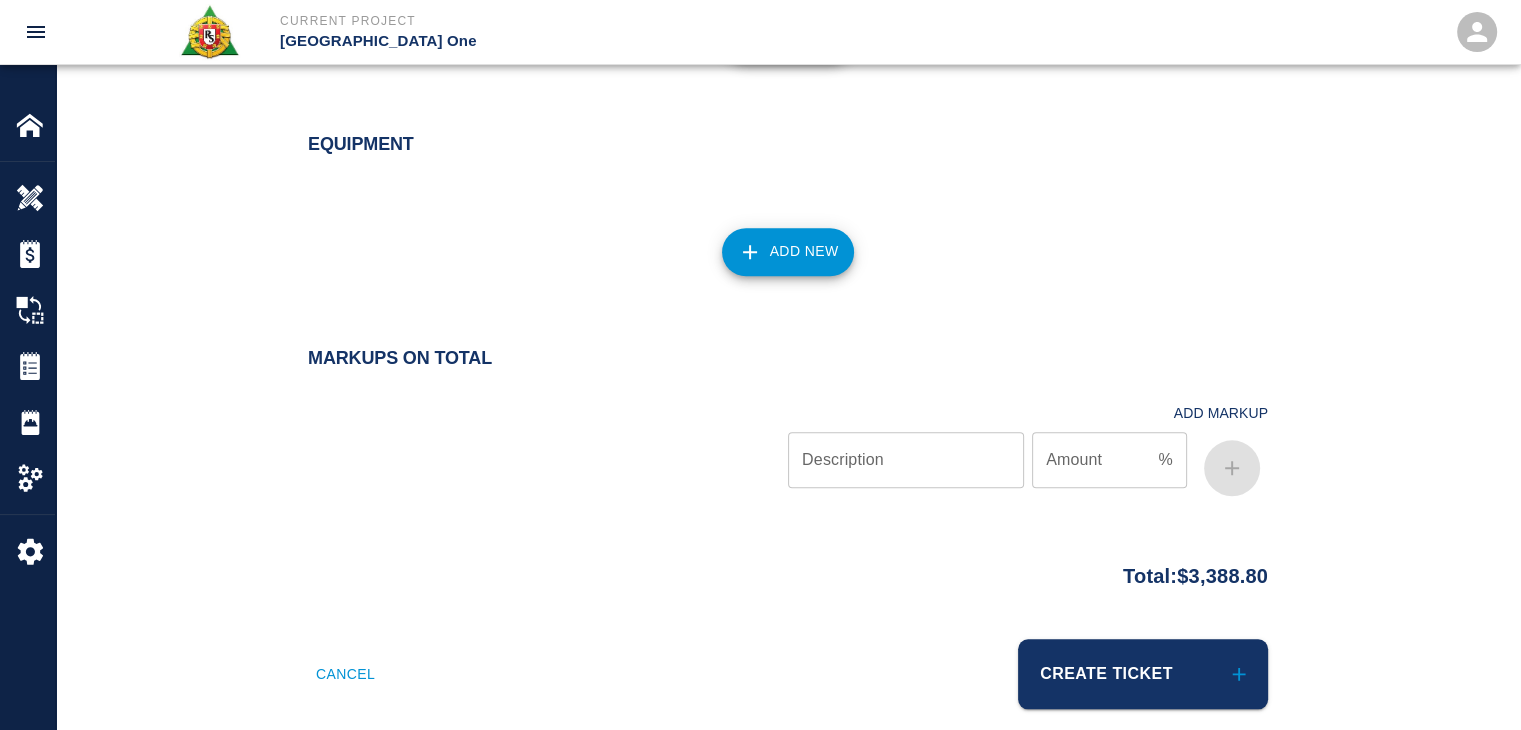scroll, scrollTop: 1967, scrollLeft: 0, axis: vertical 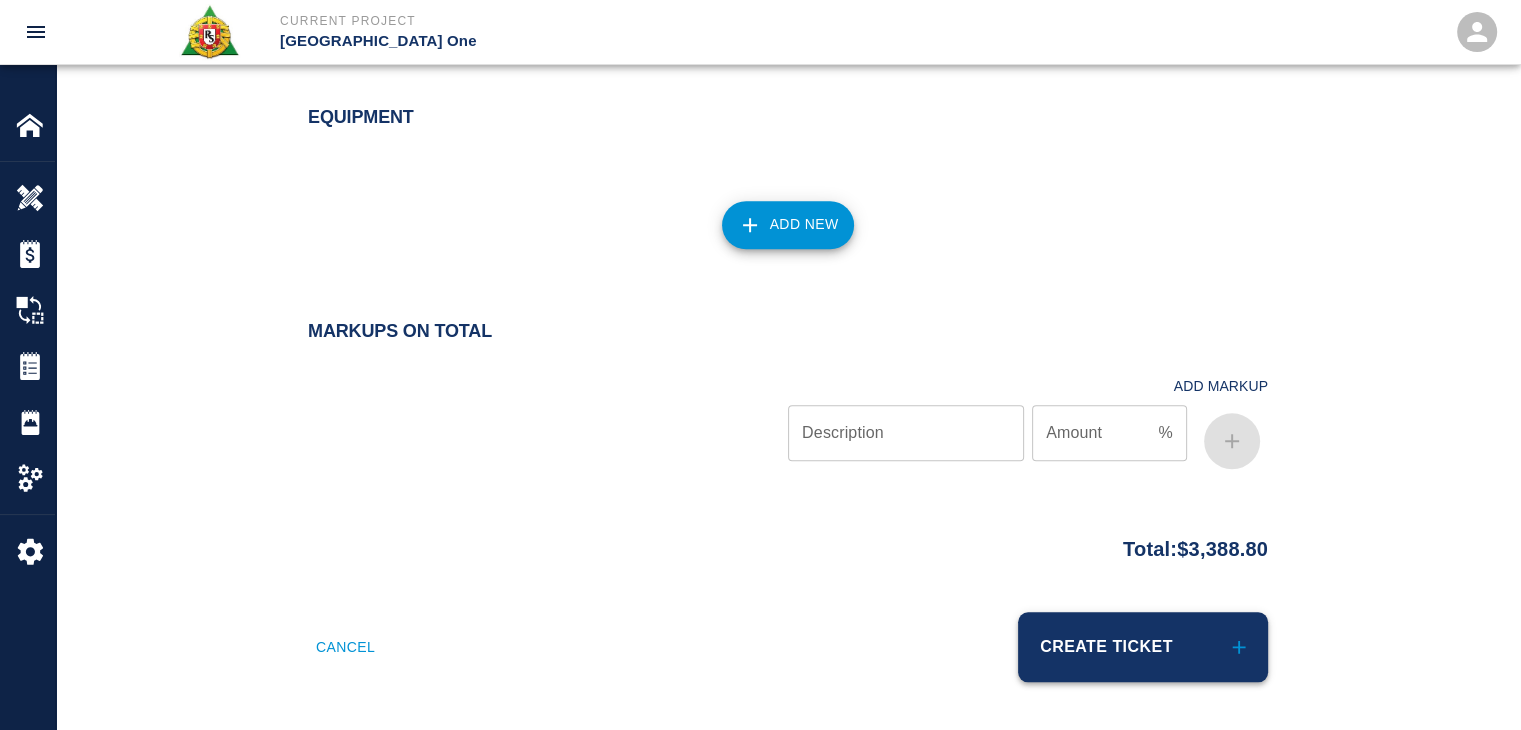click on "Create Ticket" at bounding box center [1143, 647] 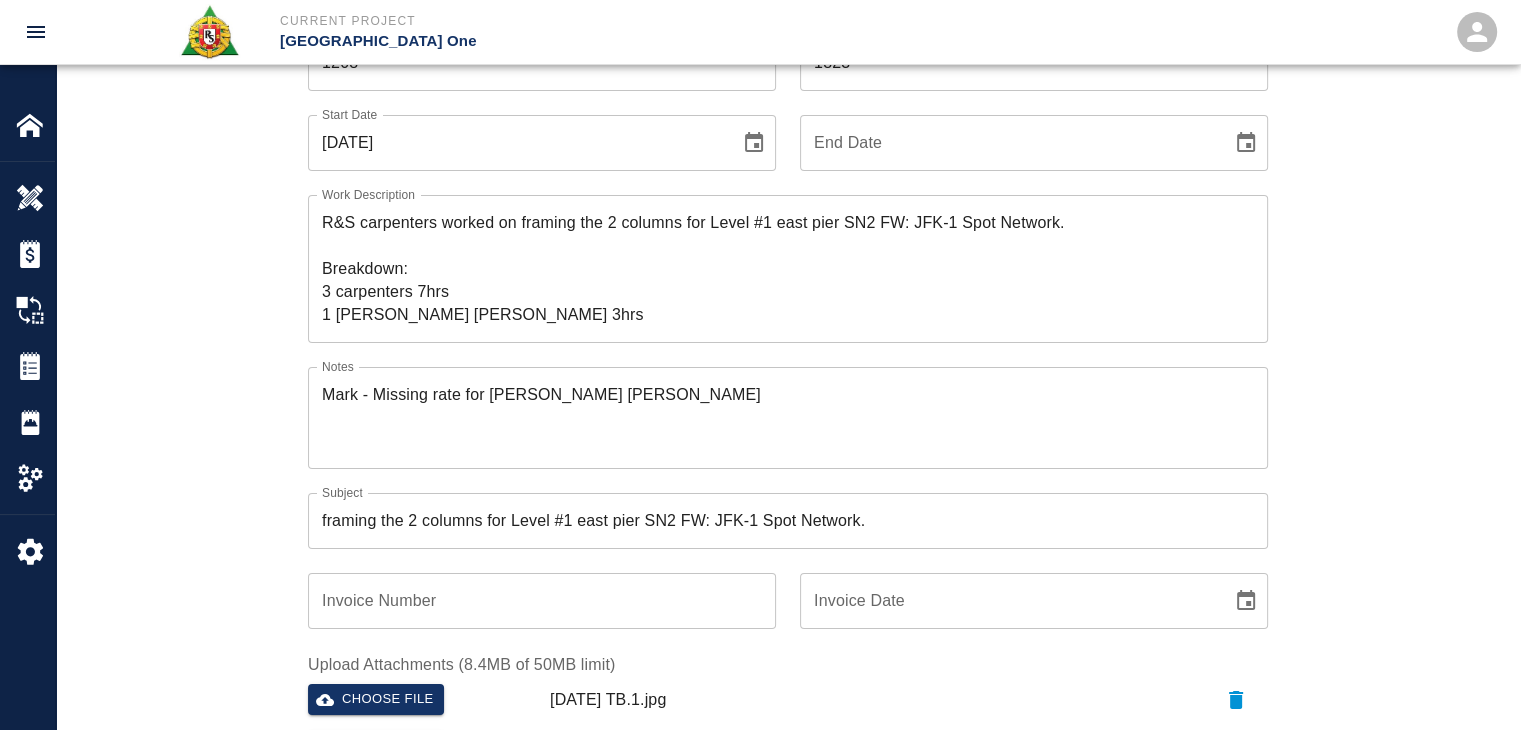 scroll, scrollTop: 0, scrollLeft: 0, axis: both 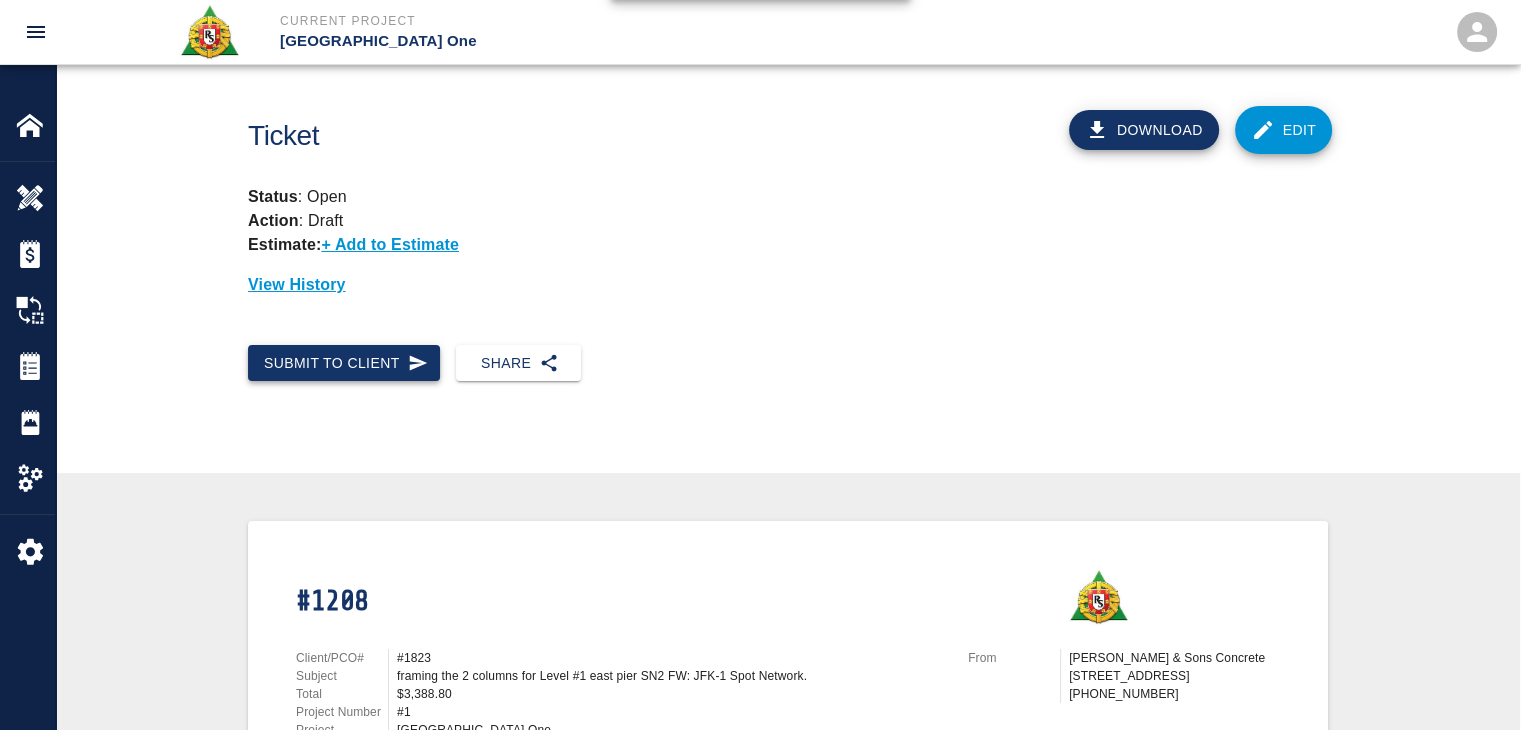 click on "Submit to Client" at bounding box center [344, 363] 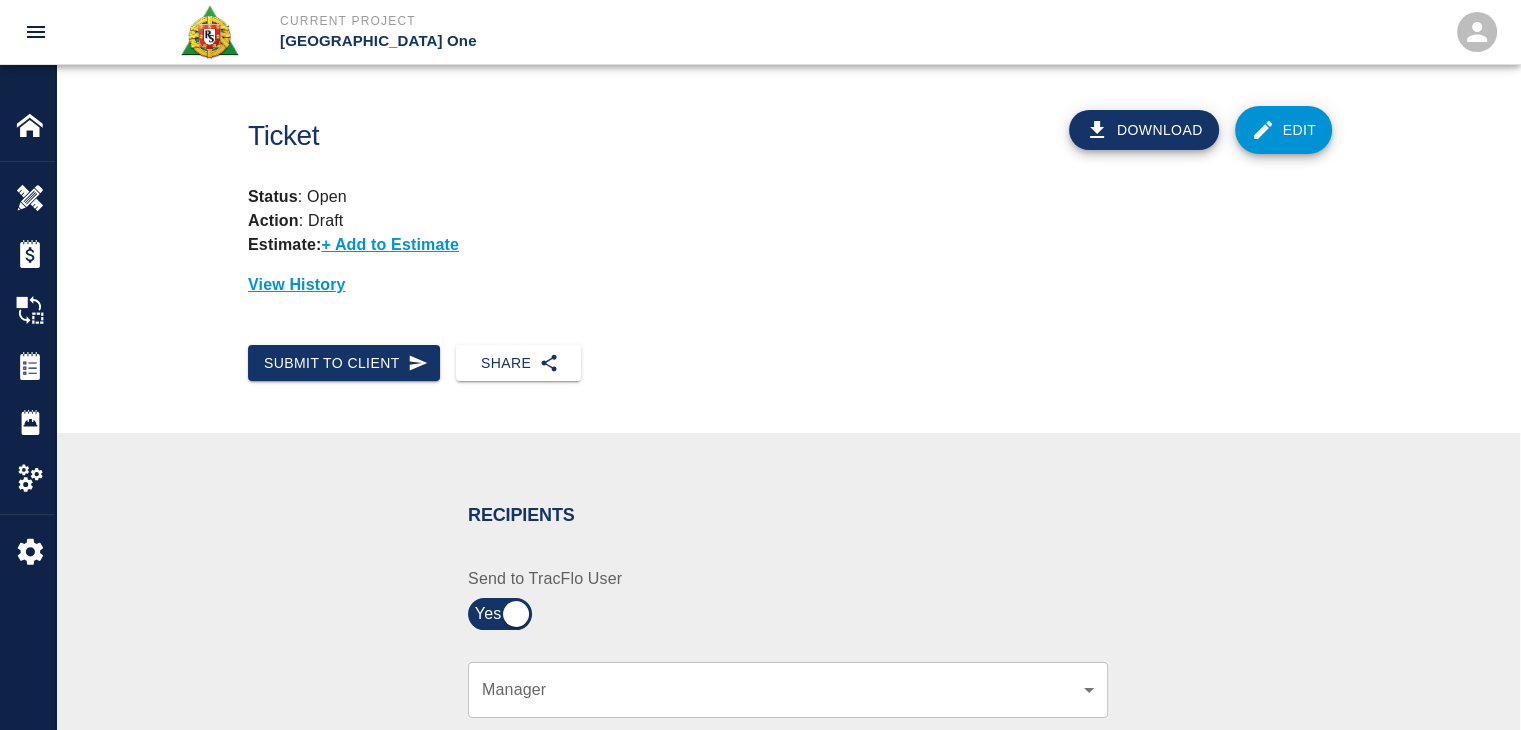 scroll, scrollTop: 206, scrollLeft: 0, axis: vertical 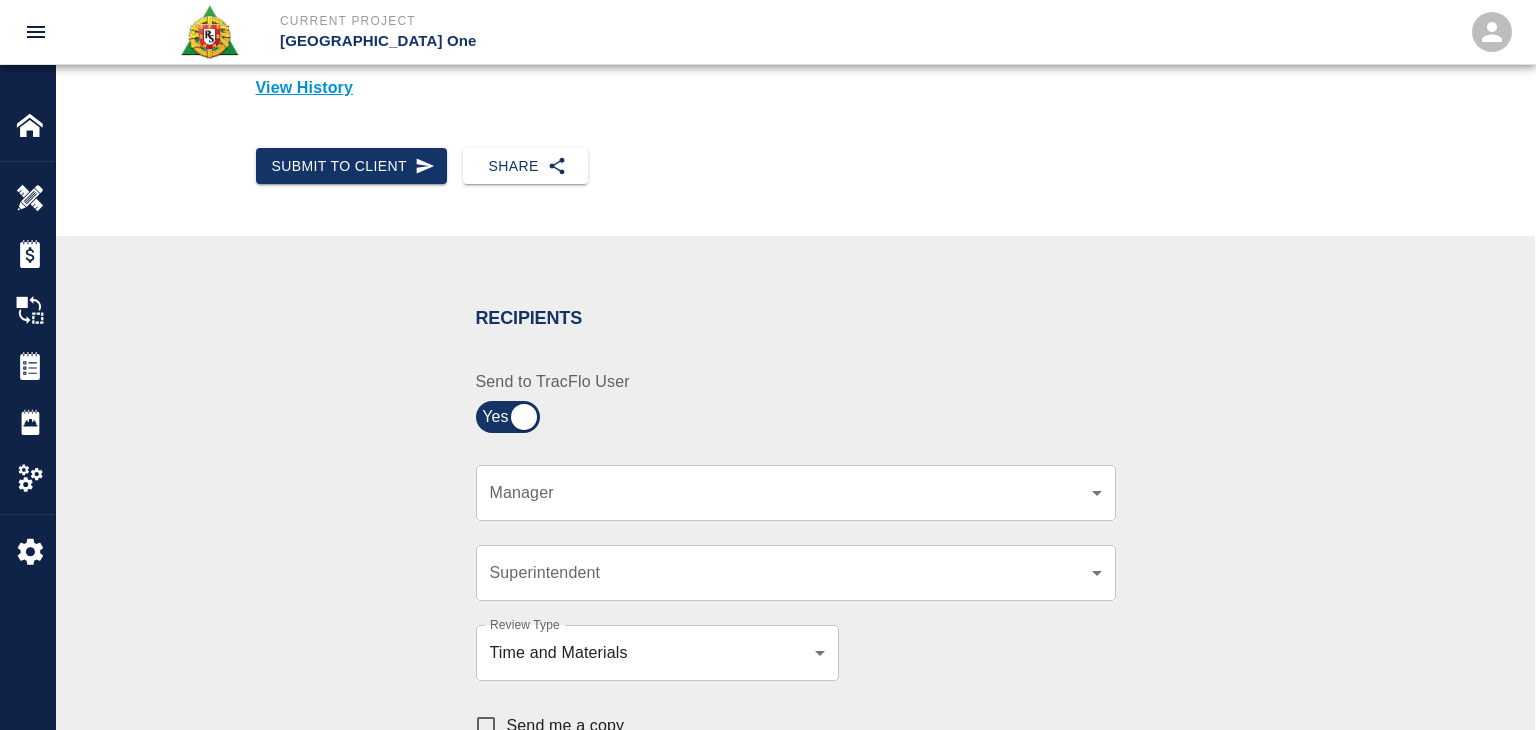 click on "Current Project JFK Terminal One Home JFK Terminal One Overview Estimates Change Orders Tickets Daily Reports Project Settings Settings Powered By Terms of Service  |  Privacy Policy Ticket Download Edit Status :   Open Action :   Draft Estimate:  + Add to Estimate View History Submit to Client Share Recipients Internal Team ​ Internal Team Notes x Notes Cancel Send Recipients Send to TracFlo User Manager ​ Manager Superintendent ​ Superintendent Review Type Time and Materials tm Review Type Send me a copy Notes x Notes Upload Attachments (10MB limit) Choose file No file chosen Upload Another File Cancel Send Request Time and Material Revision Notes   * x Notes   * Upload Attachments (10MB limit) Choose file No file chosen Upload Another File Cancel Send Time and Materials Reject Notes   * x Notes   * Upload Attachments (10MB limit) Choose file No file chosen Upload Another File Cancel Send Signature acknowledges time and material used, but does not change contractual obligations of either party x" at bounding box center (768, 159) 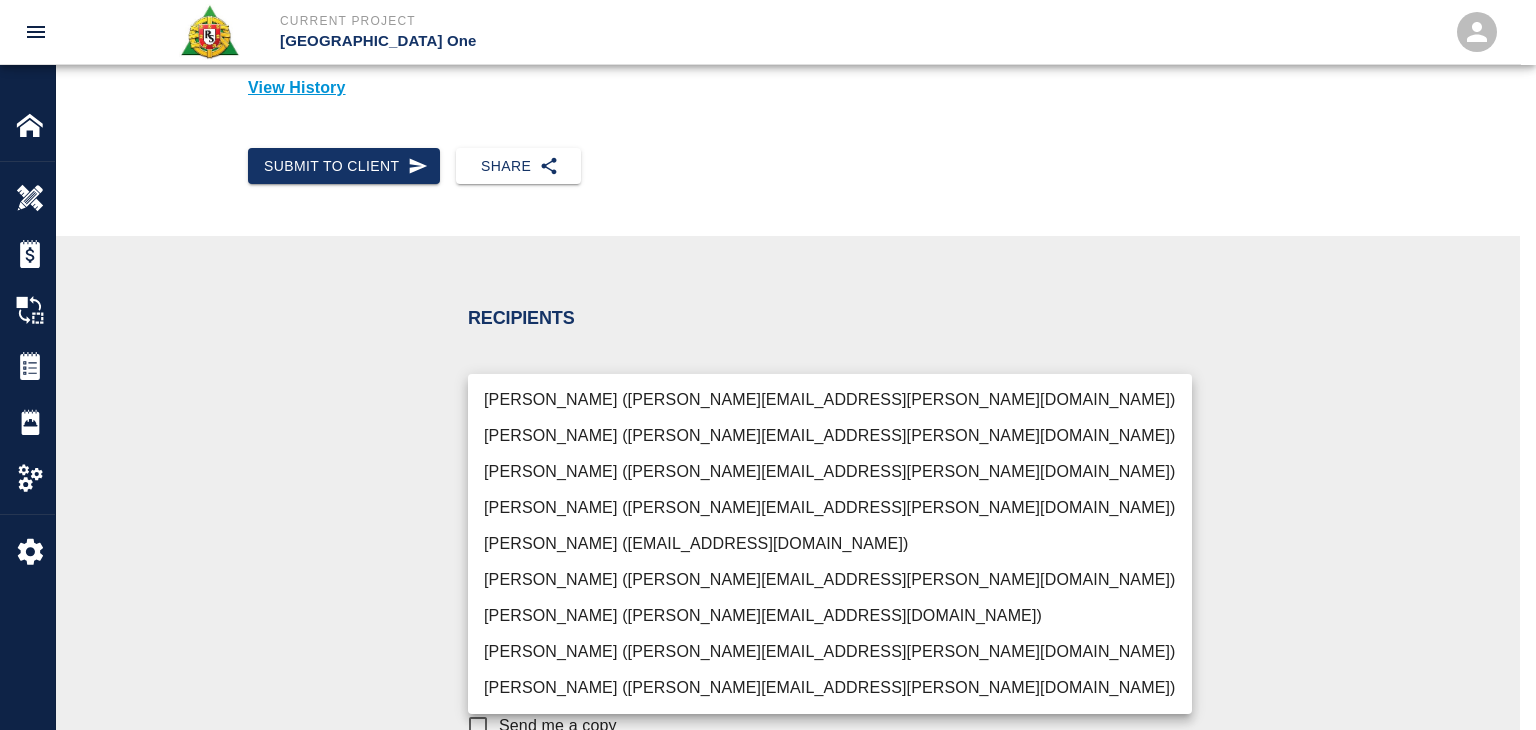 click on "Peter Hardecker (peter.hardecker@aecom.com)" at bounding box center (830, 400) 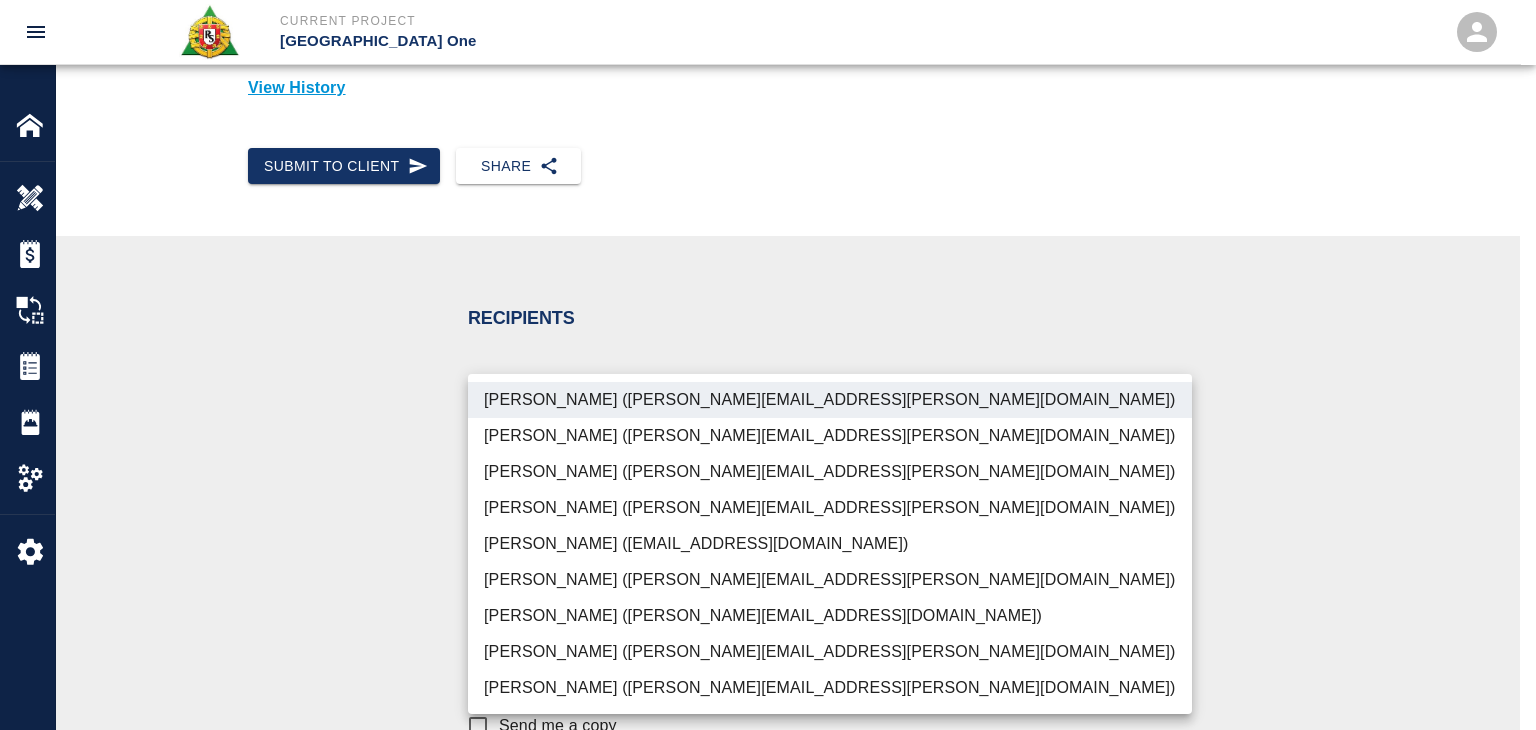 click on "Parin Kanani (parin.kanani@aecom.com)" at bounding box center [830, 472] 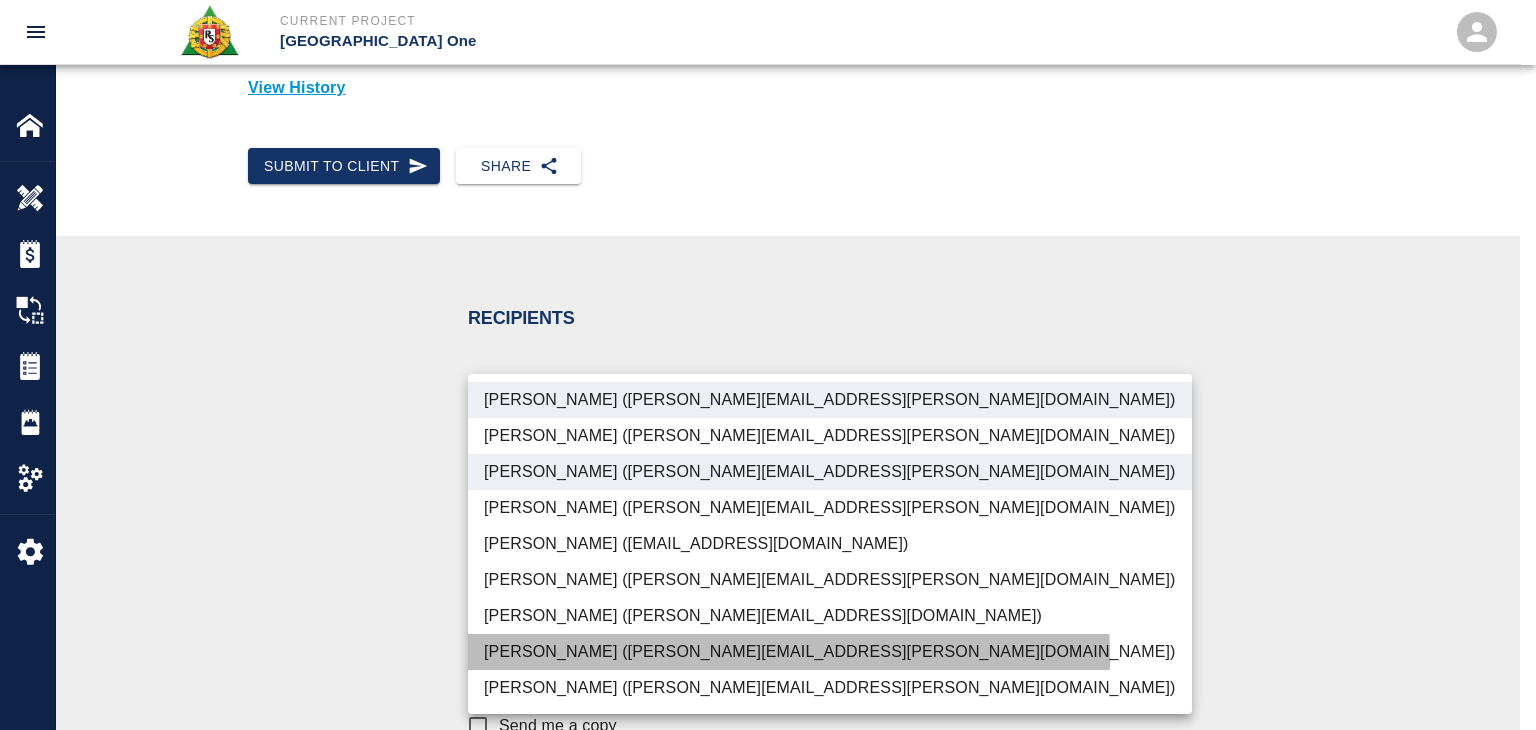 click on "Dylan  Sims (dylan.sims@aecom.com)" at bounding box center [830, 652] 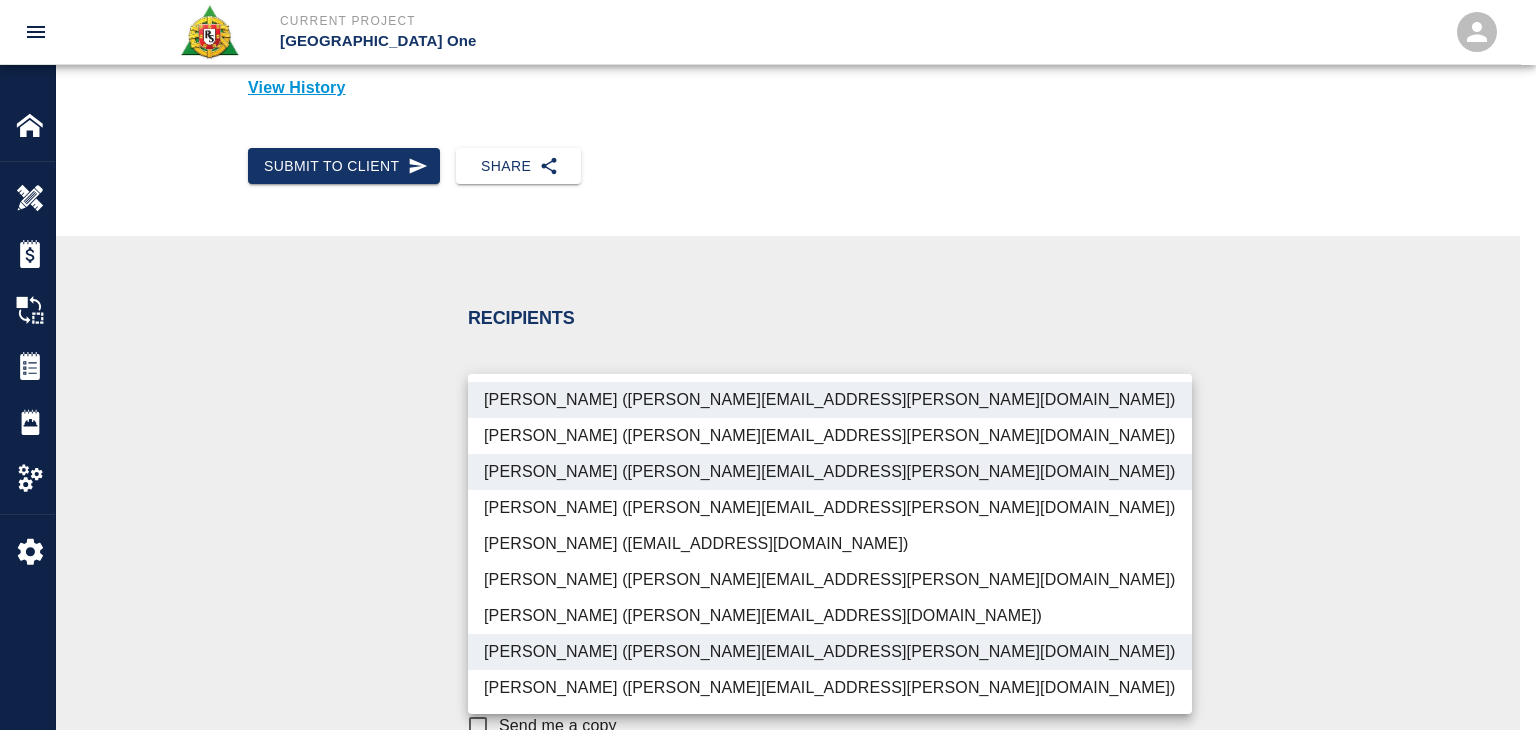 click on "Patrick Testino (patrick.testino@aecom.com)" at bounding box center (830, 616) 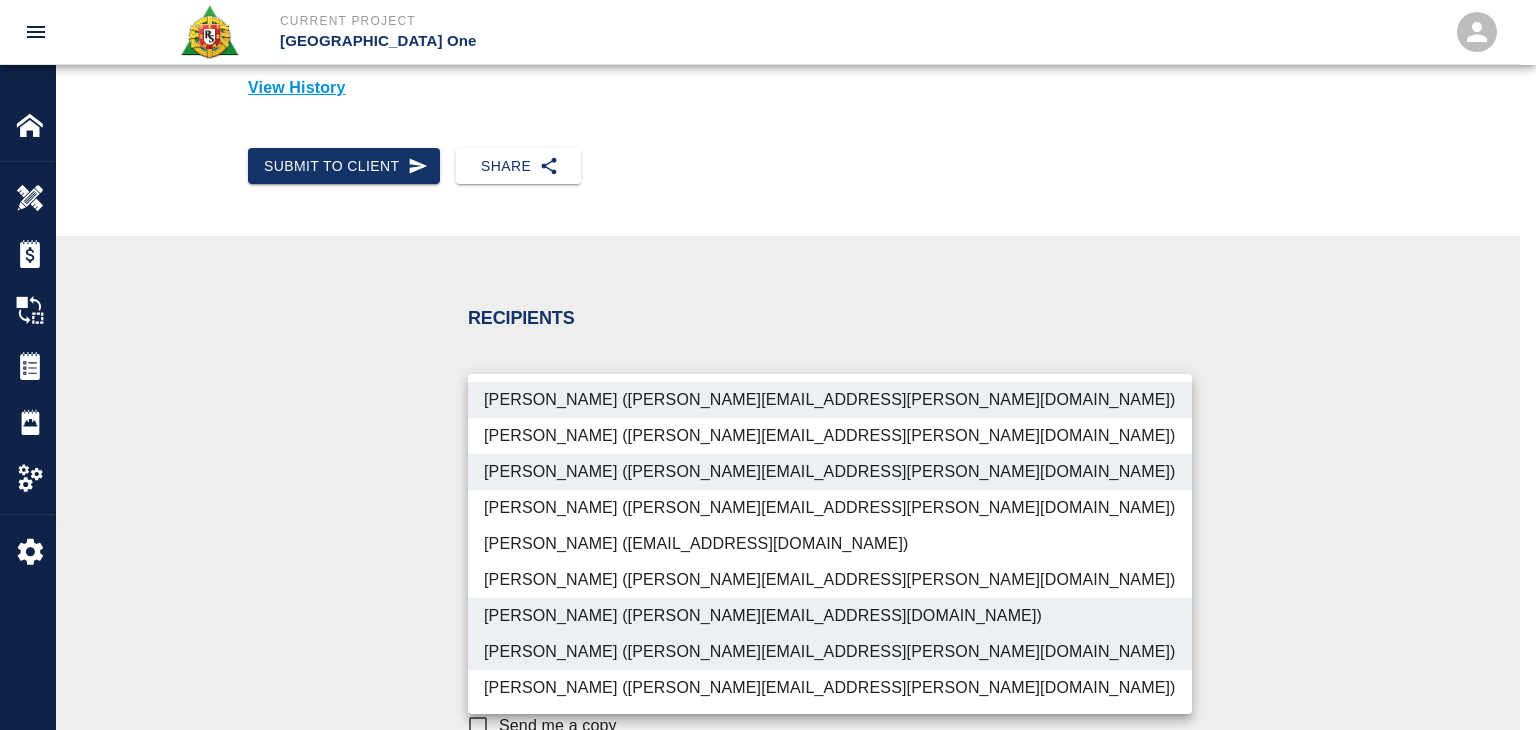 click on "Shane  Lamay (shane.lamay@aecom.com)" at bounding box center (830, 688) 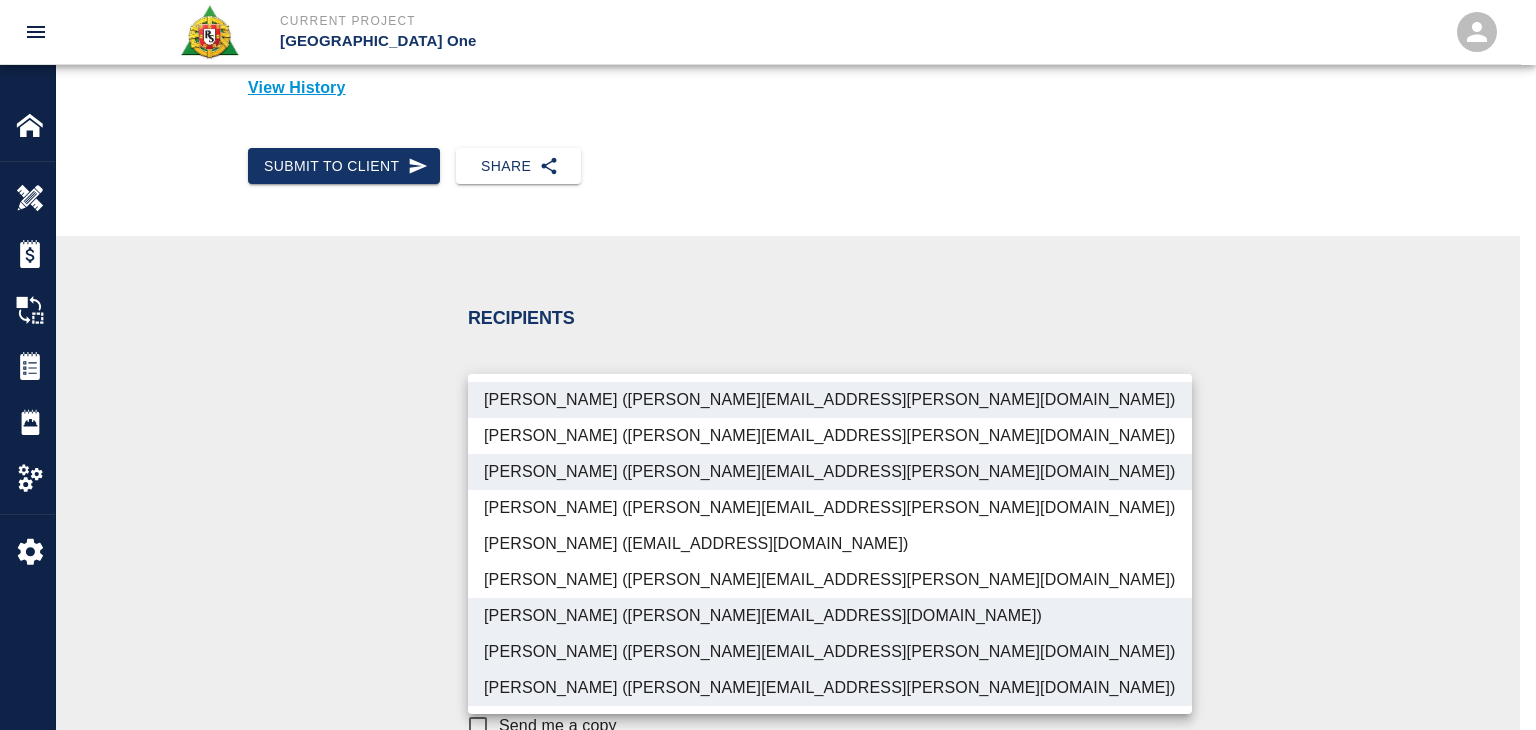 click at bounding box center [768, 365] 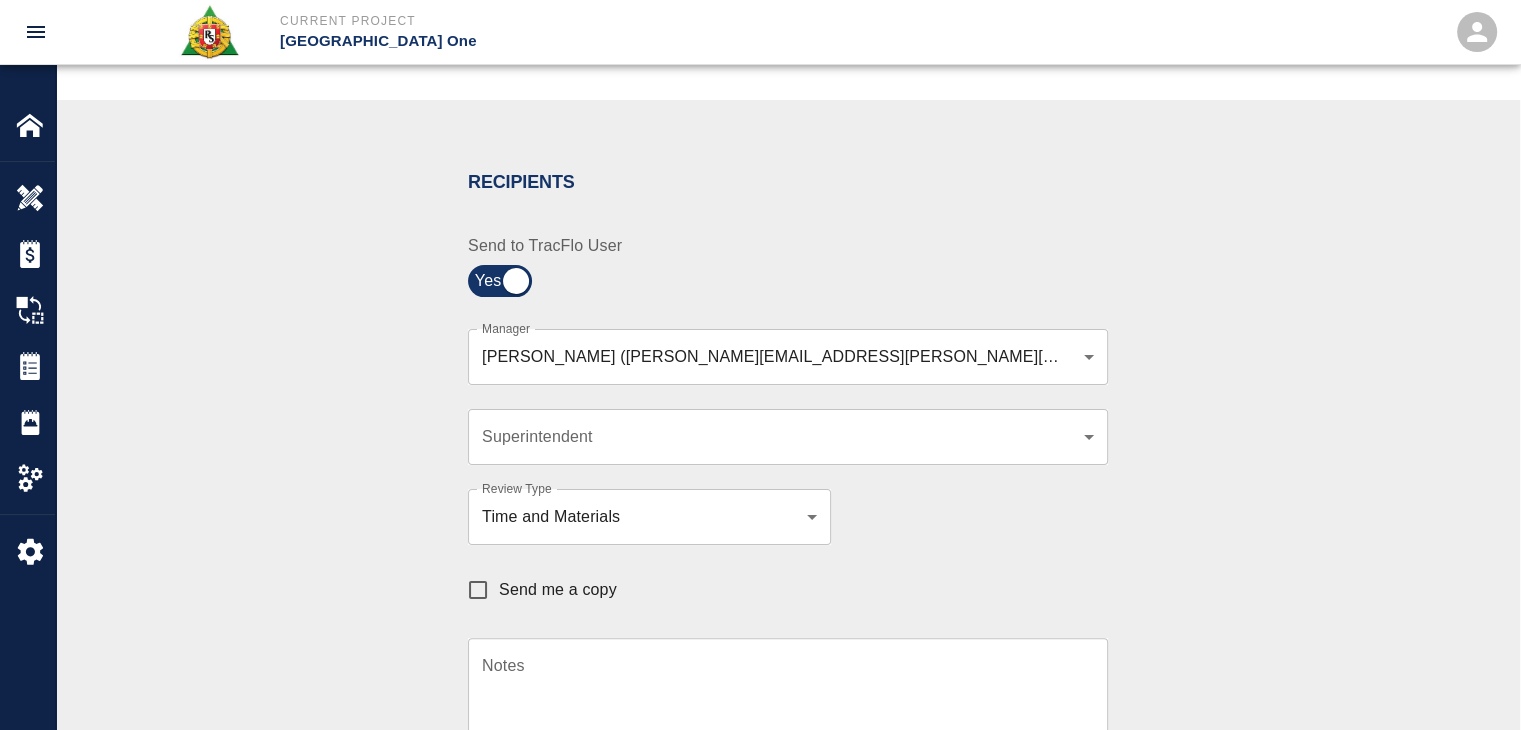 click on "Send me a copy" at bounding box center (537, 590) 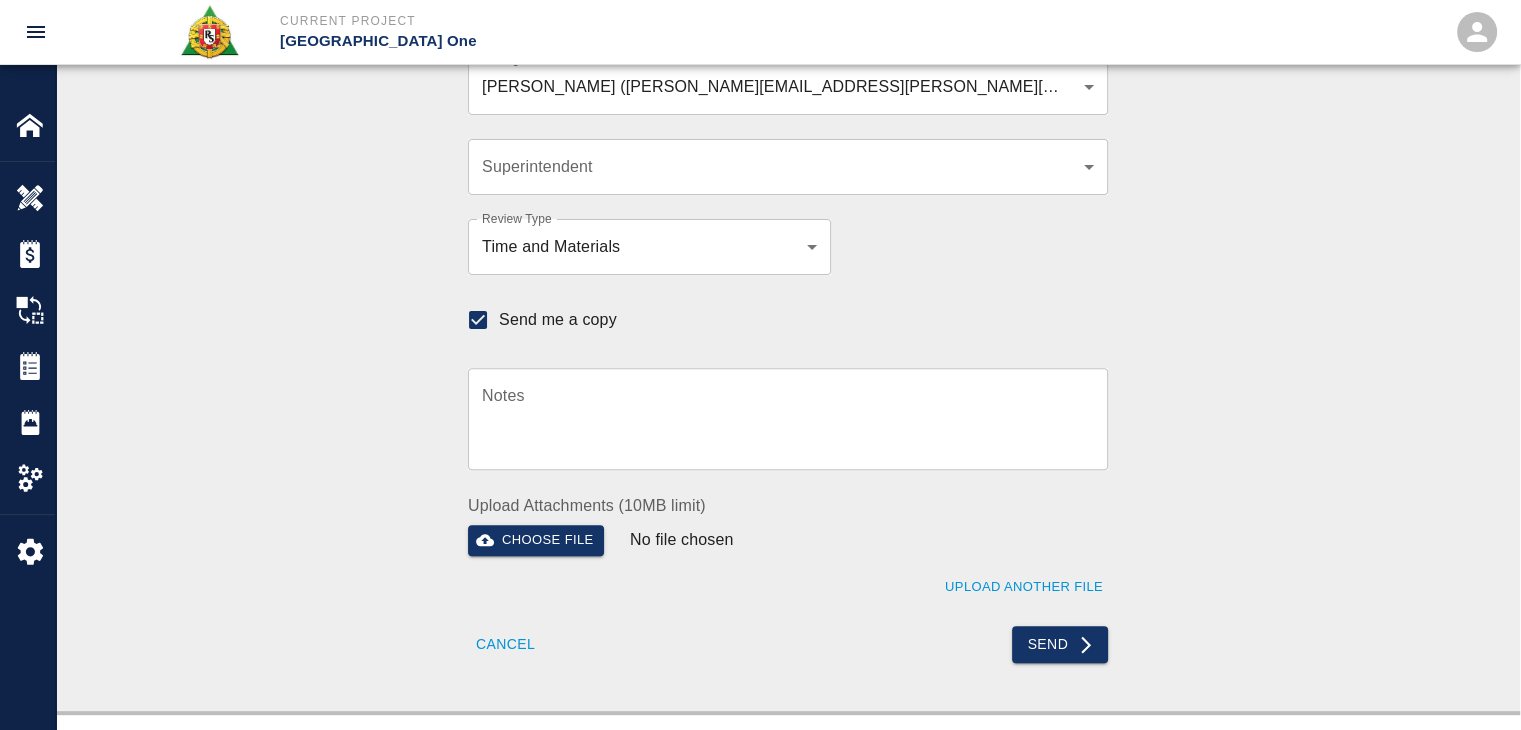 scroll, scrollTop: 613, scrollLeft: 0, axis: vertical 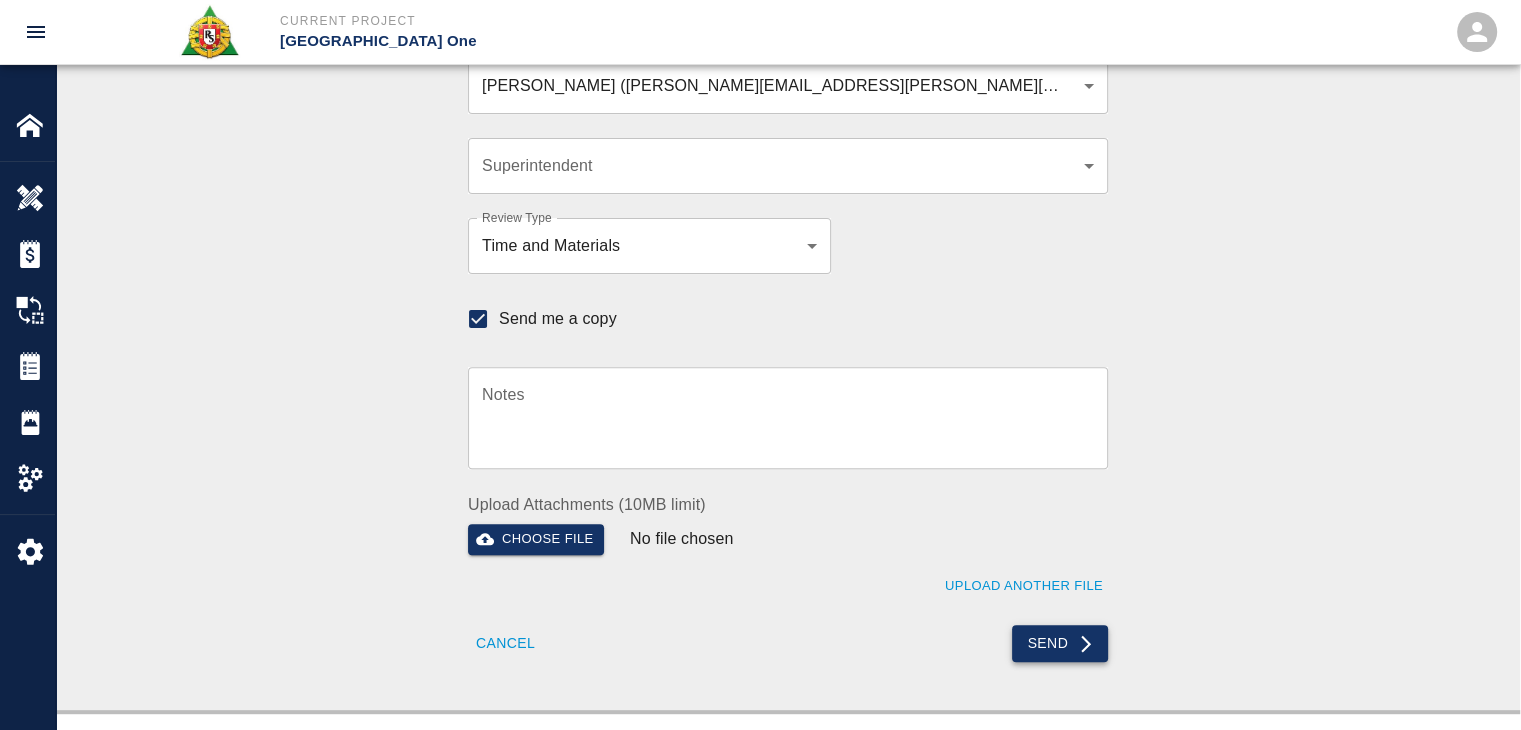 click on "Send" at bounding box center (1060, 643) 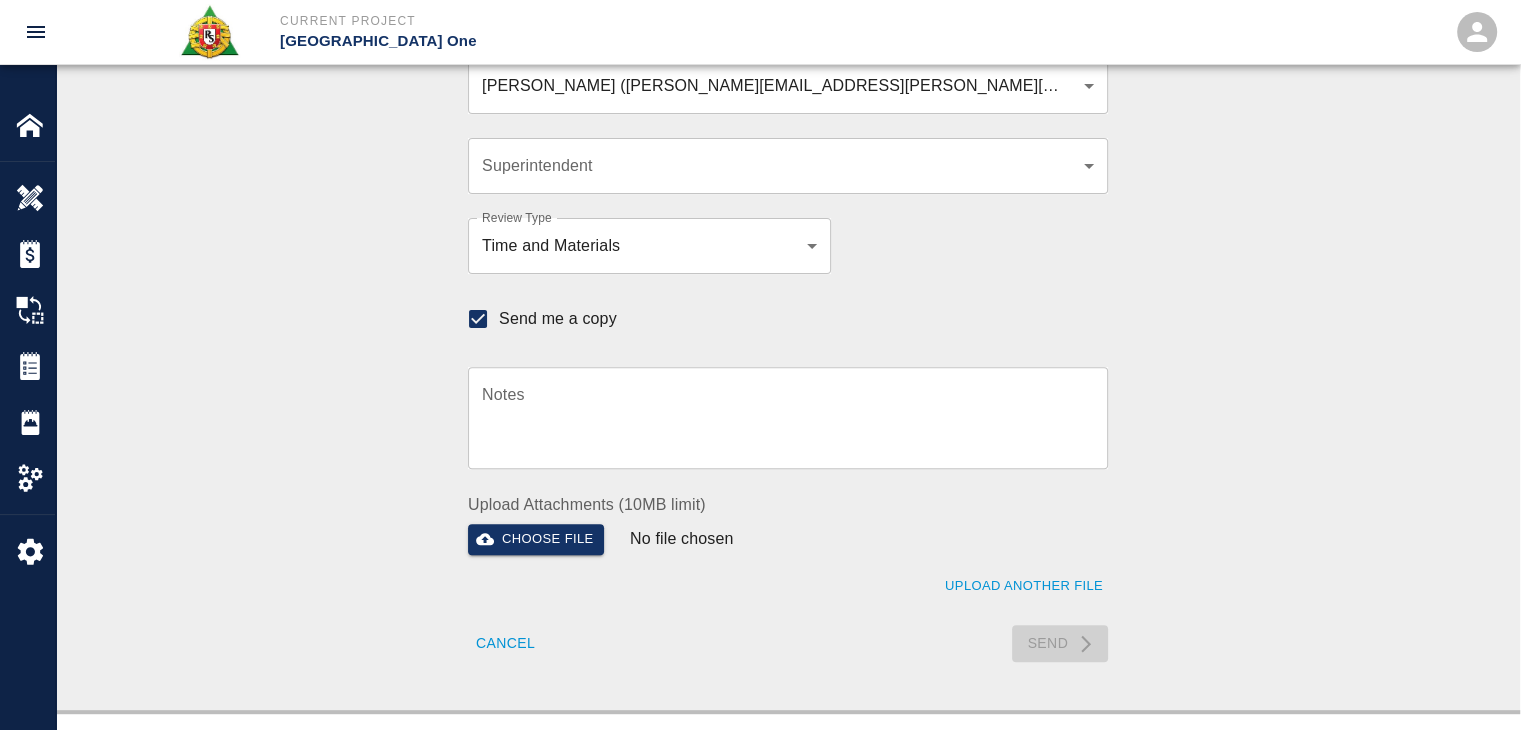 type 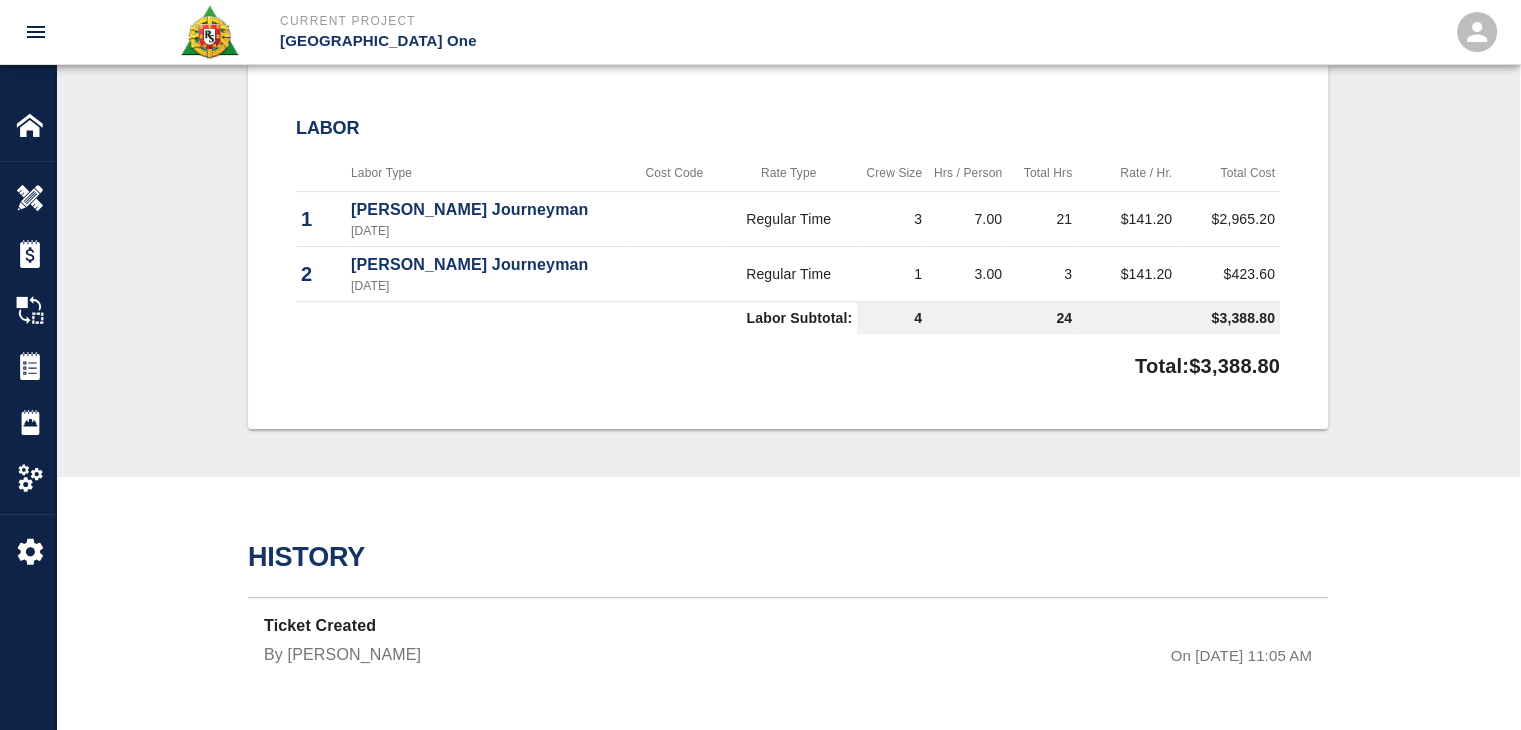 scroll, scrollTop: 0, scrollLeft: 0, axis: both 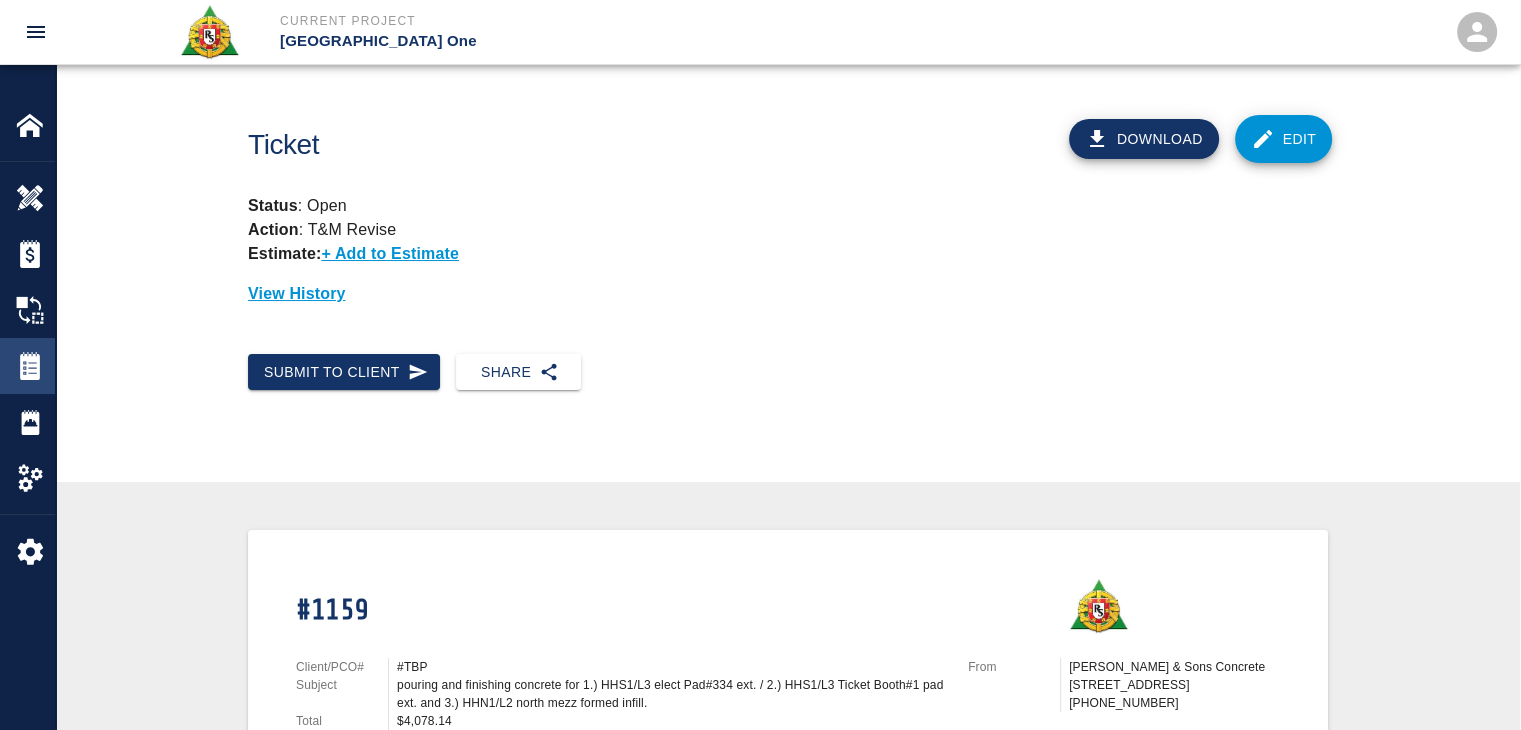 click at bounding box center (30, 366) 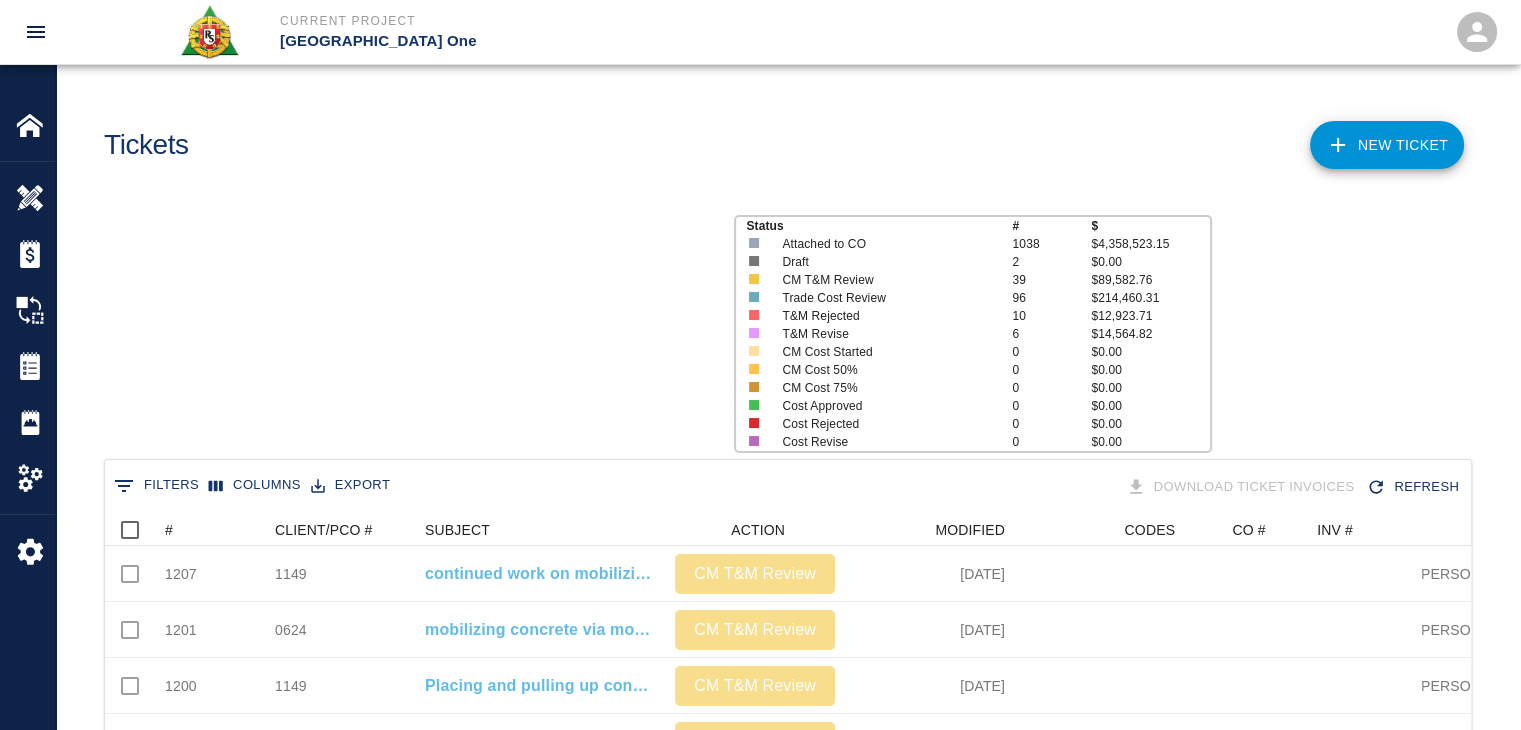 scroll, scrollTop: 16, scrollLeft: 16, axis: both 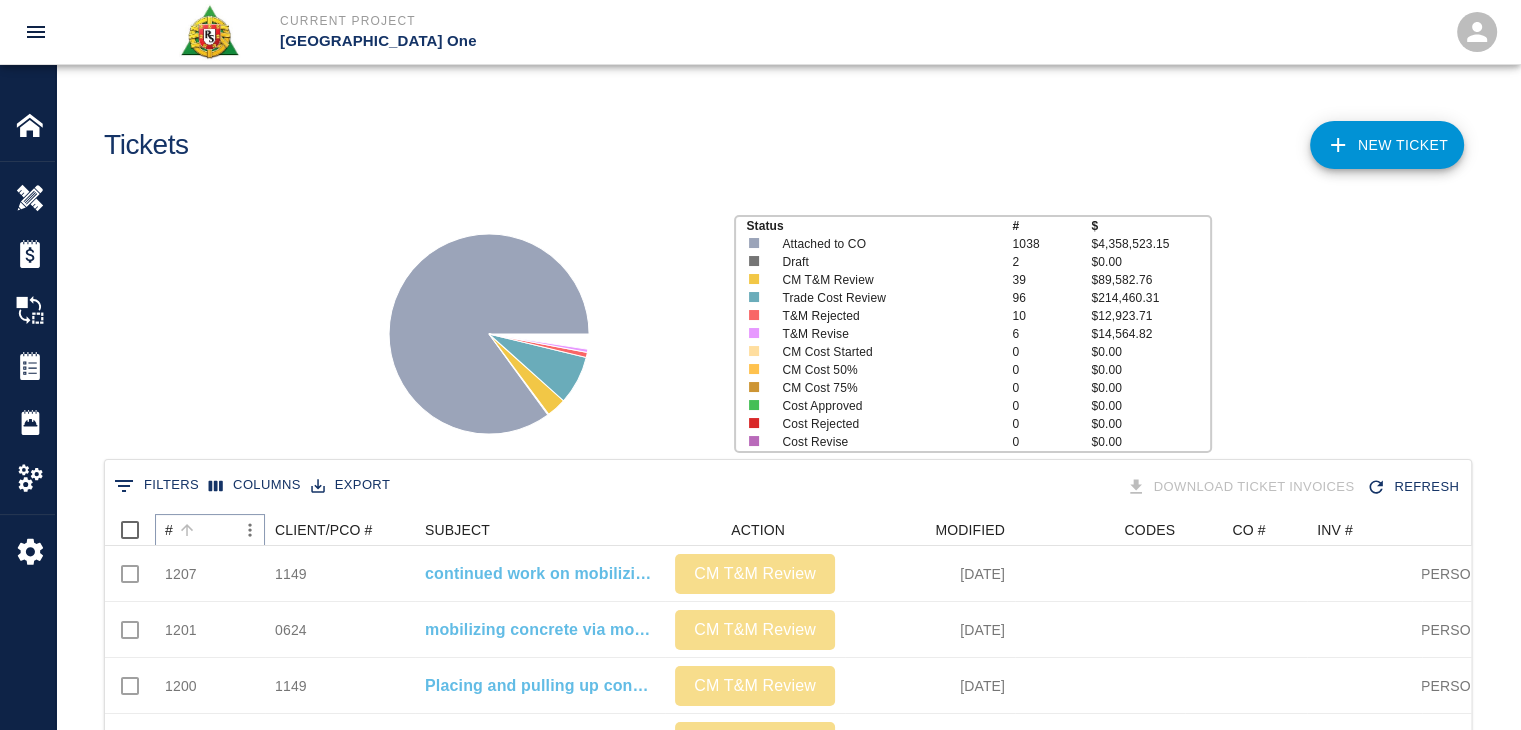 click 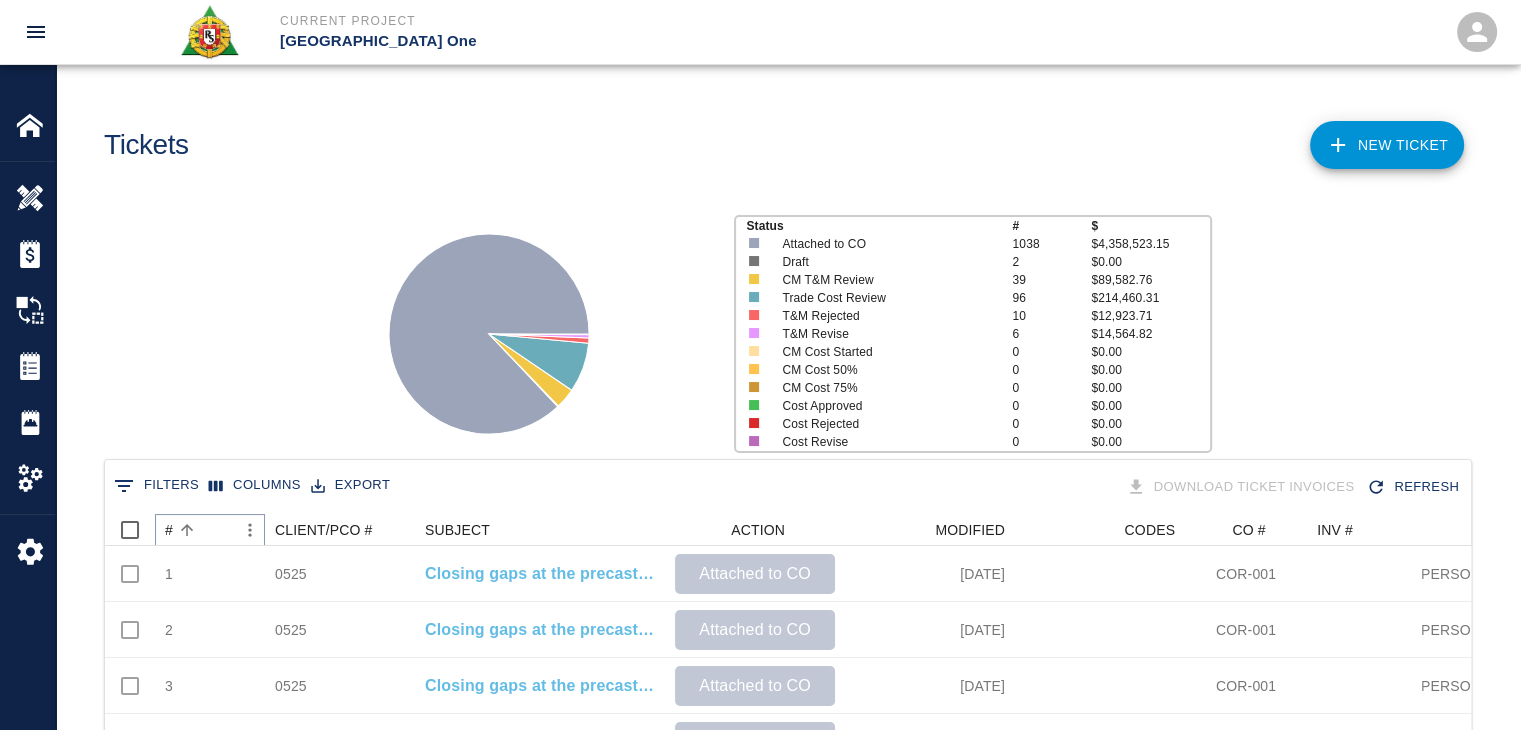 scroll, scrollTop: 0, scrollLeft: 0, axis: both 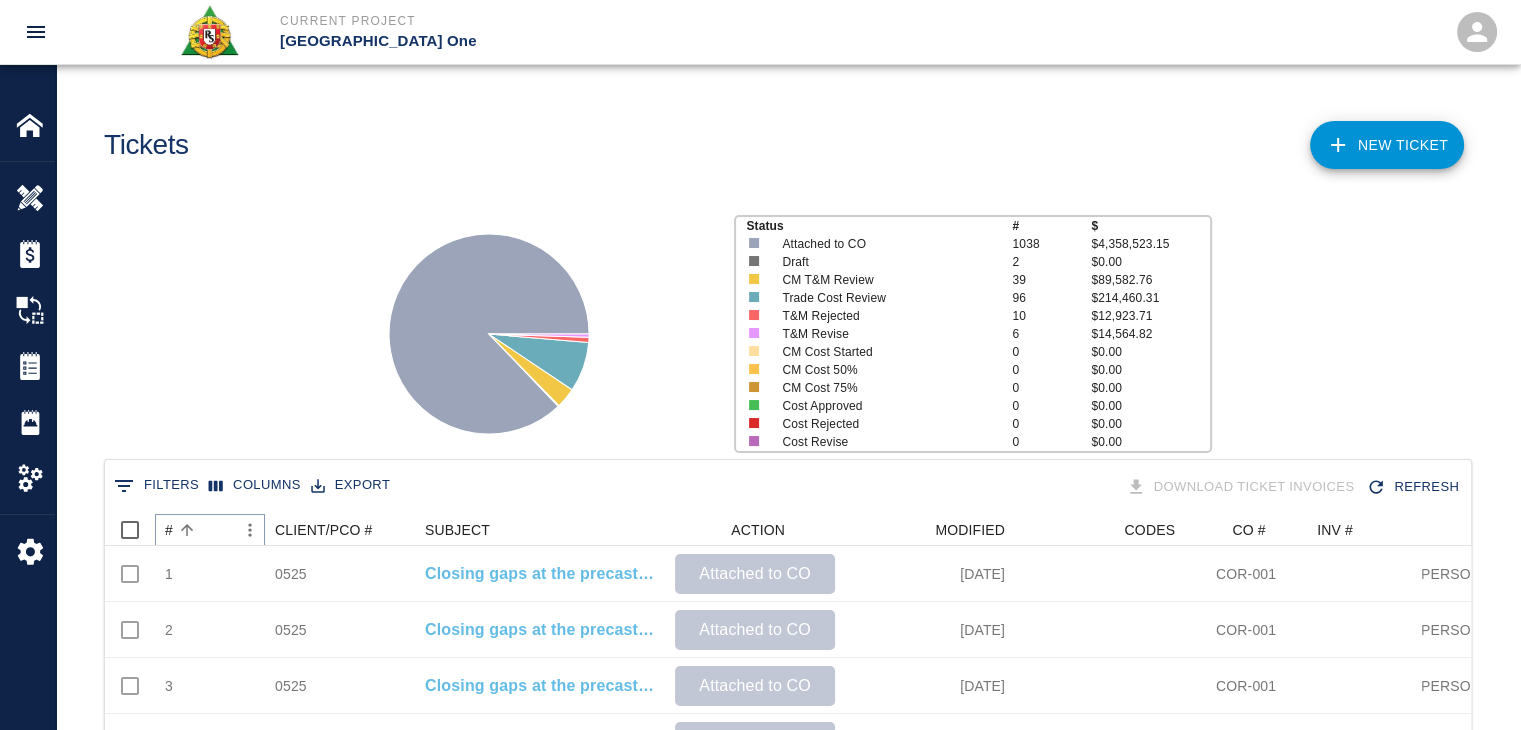 click 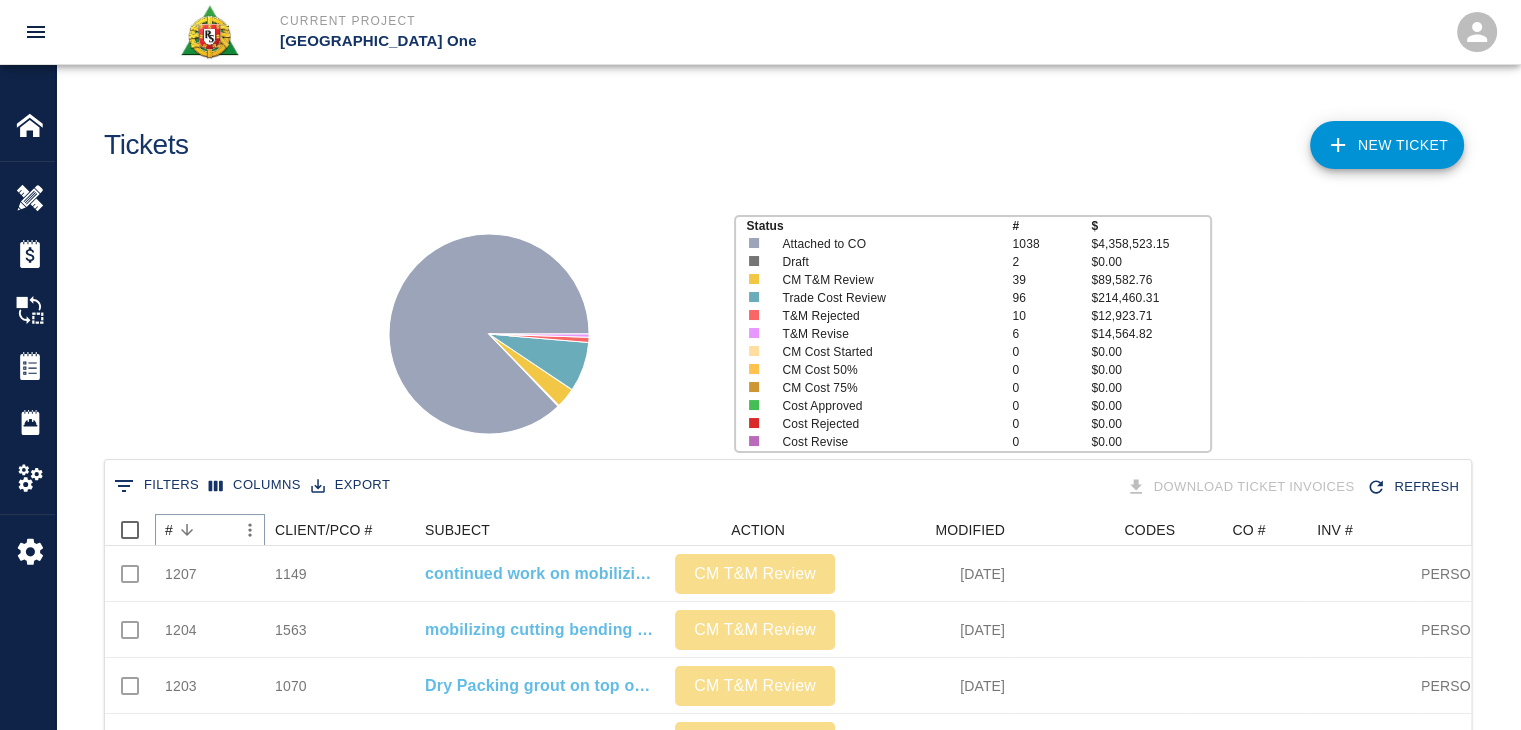 scroll, scrollTop: 16, scrollLeft: 16, axis: both 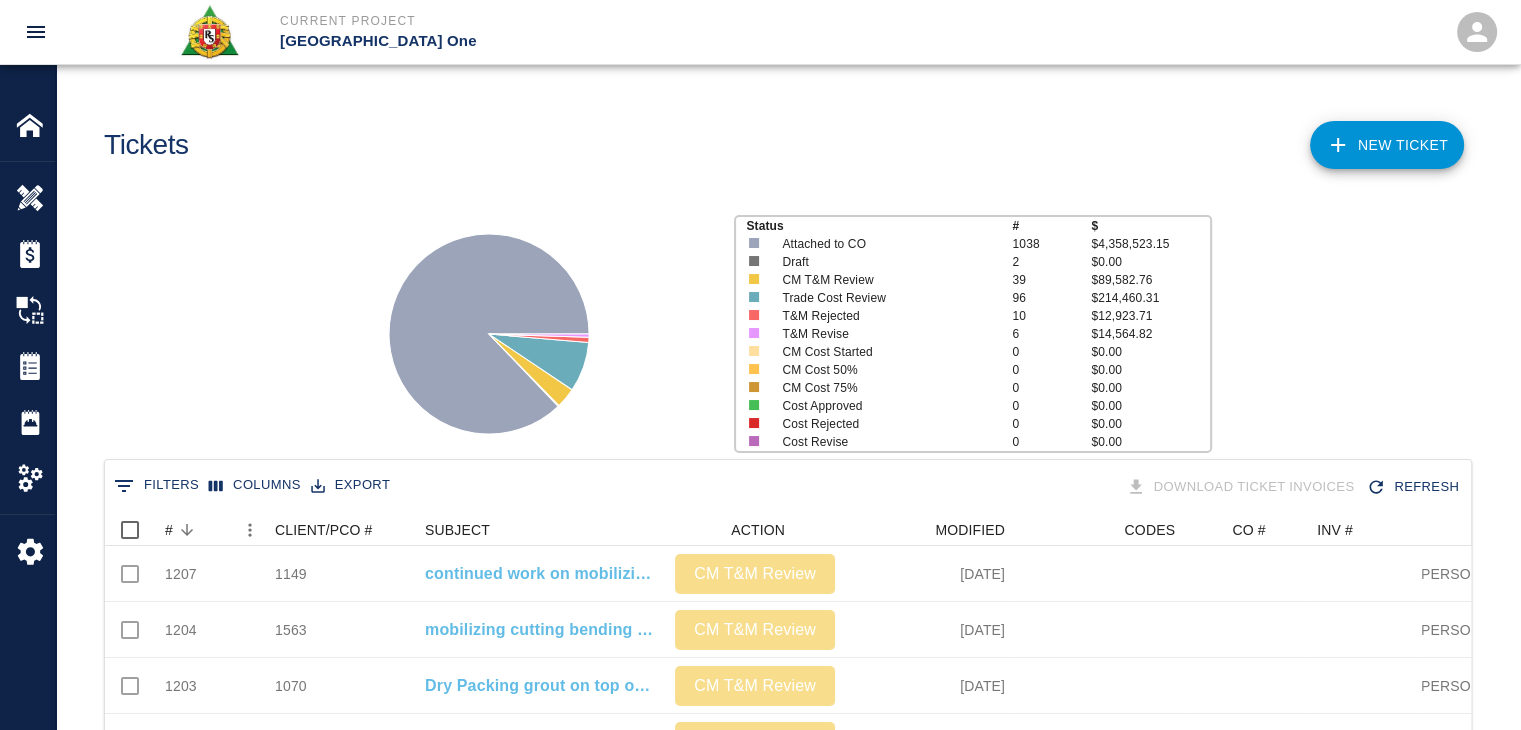 click on "Status # $ Attached to CO 1038 $4,358,523.15 Draft 2 $0.00 CM T&M Review 39 $89,582.76 Trade Cost Review 96 $214,460.31 T&M Rejected 10 $12,923.71 T&M Revise 6 $14,564.82 CM Cost Started 0 $0.00 CM Cost 50% 0 $0.00 CM Cost 75% 0 $0.00 Cost Approved 0 $0.00 Cost Rejected 0 $0.00 Cost Revise 0 $0.00" at bounding box center [780, 326] 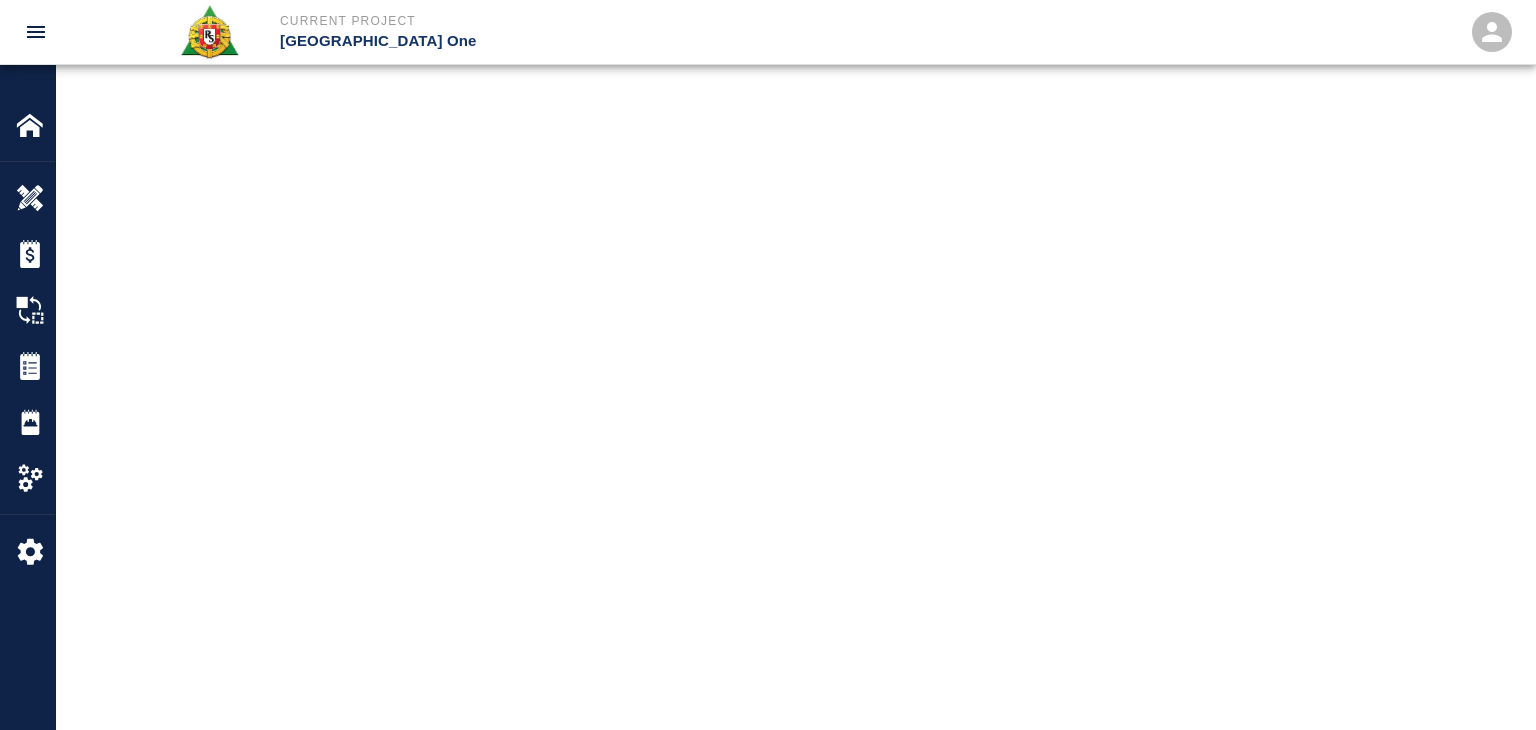 scroll, scrollTop: 0, scrollLeft: 0, axis: both 